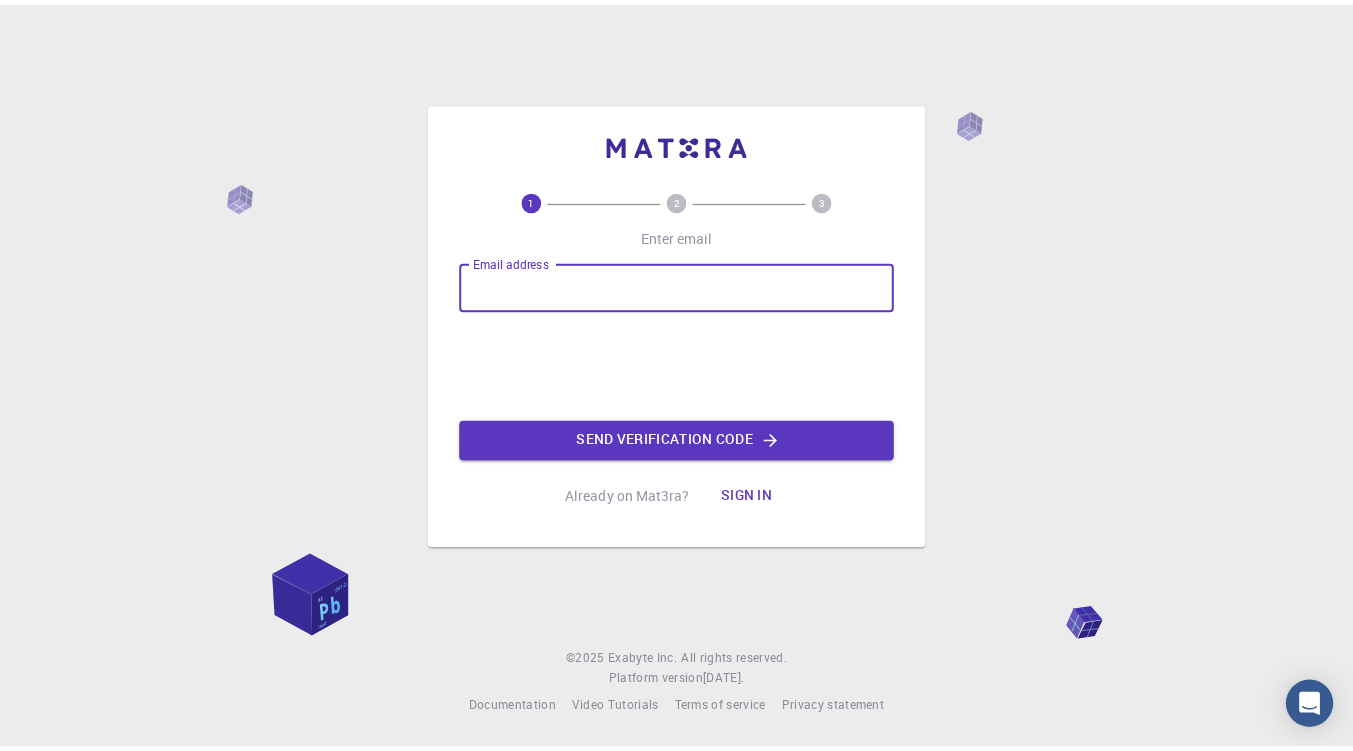 scroll, scrollTop: 0, scrollLeft: 0, axis: both 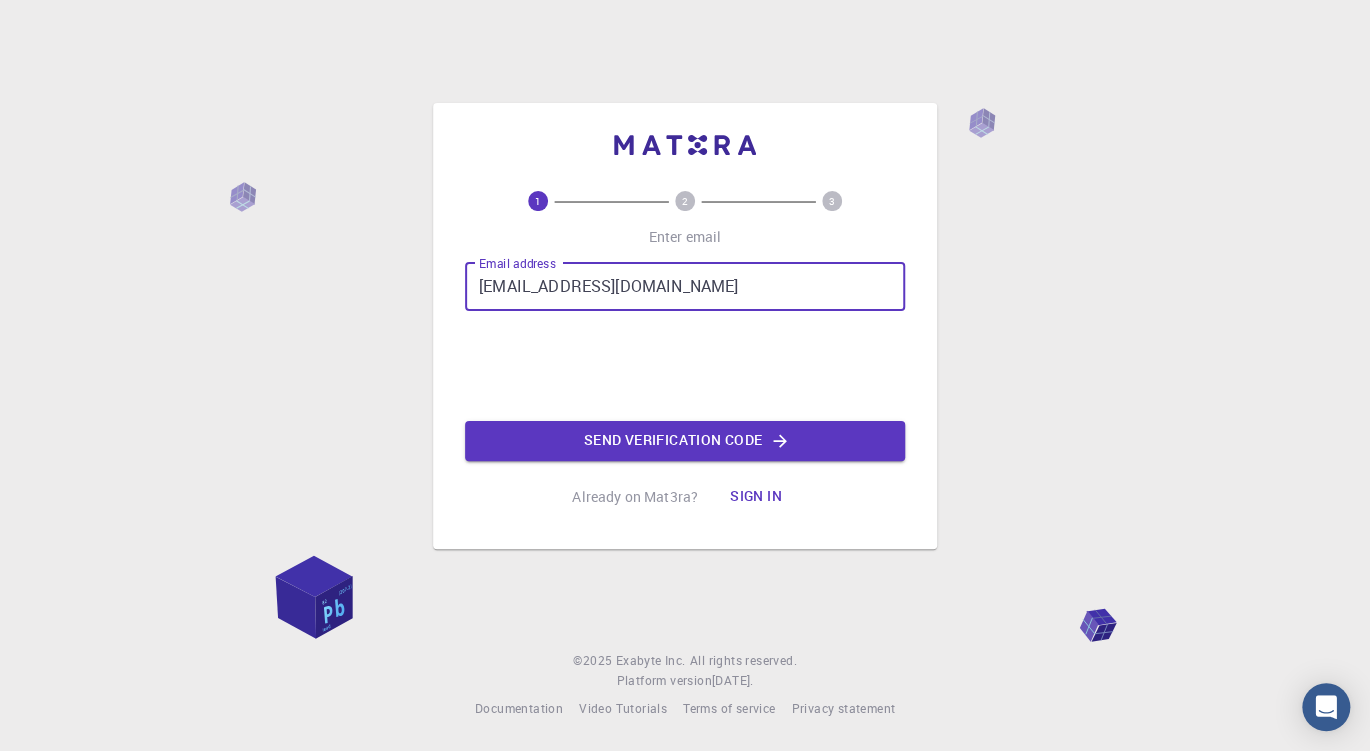 type on "zizo.zant@gmail.com" 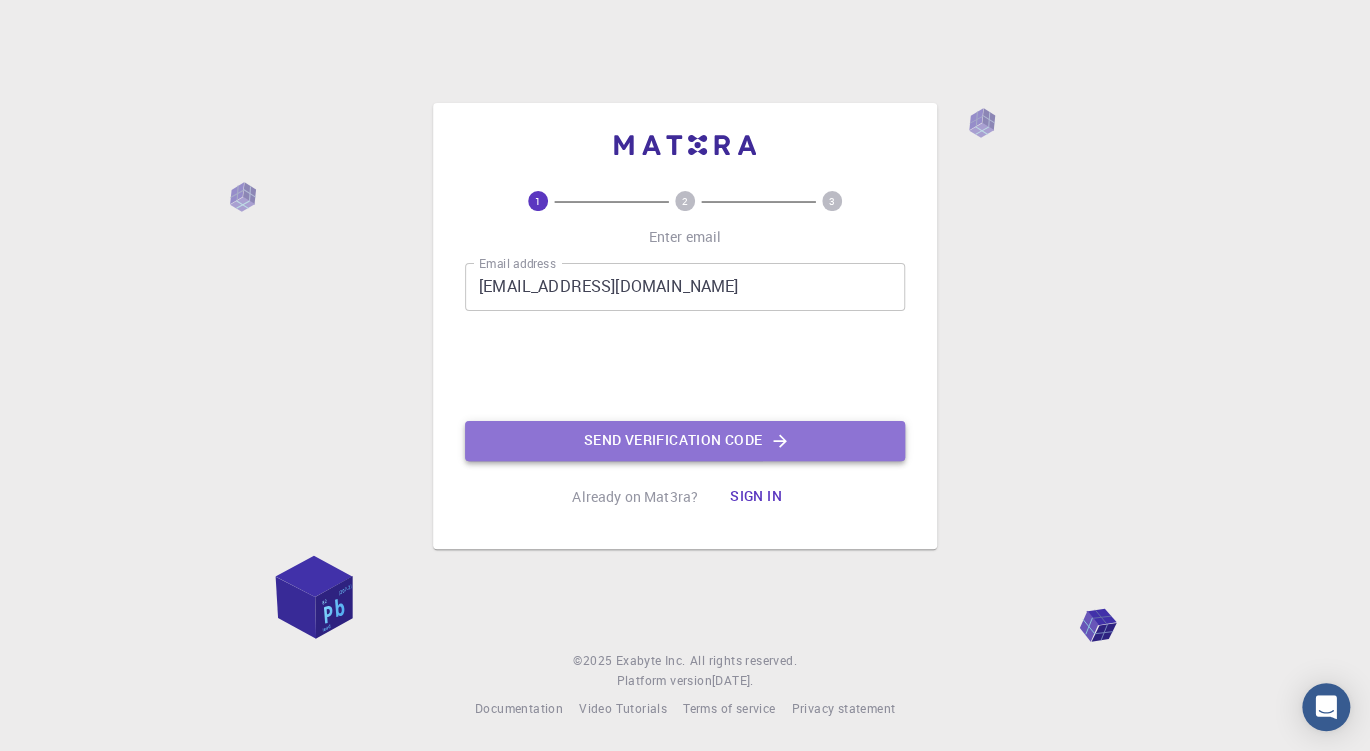 click on "Send verification code" 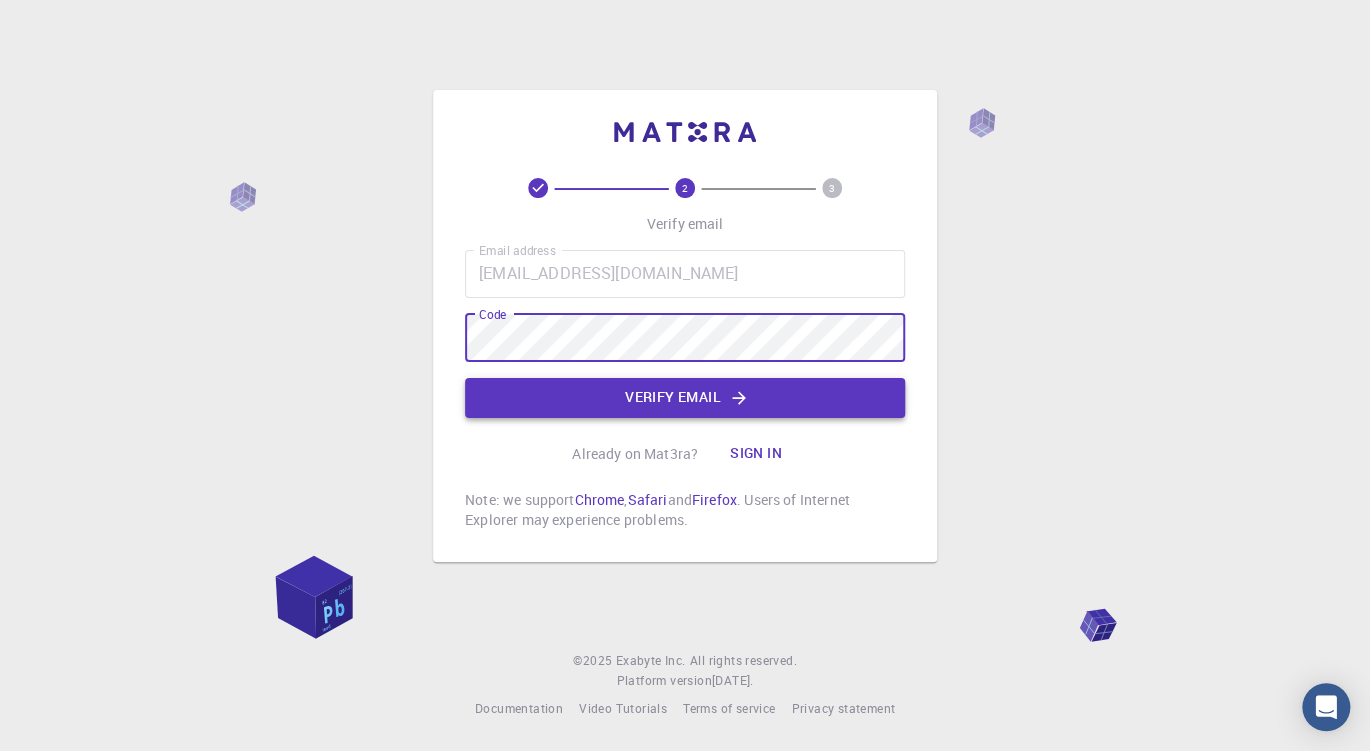 click on "Verify email" 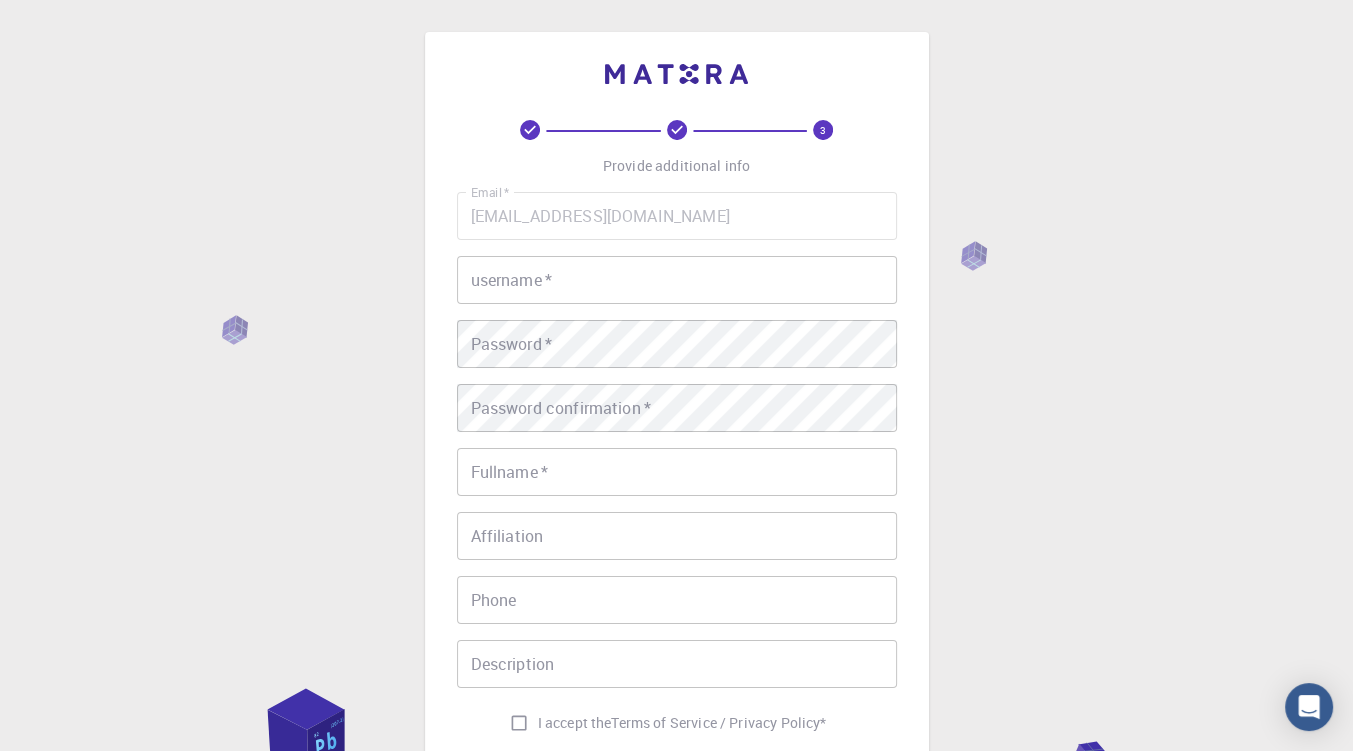 click on "username   *" at bounding box center [677, 280] 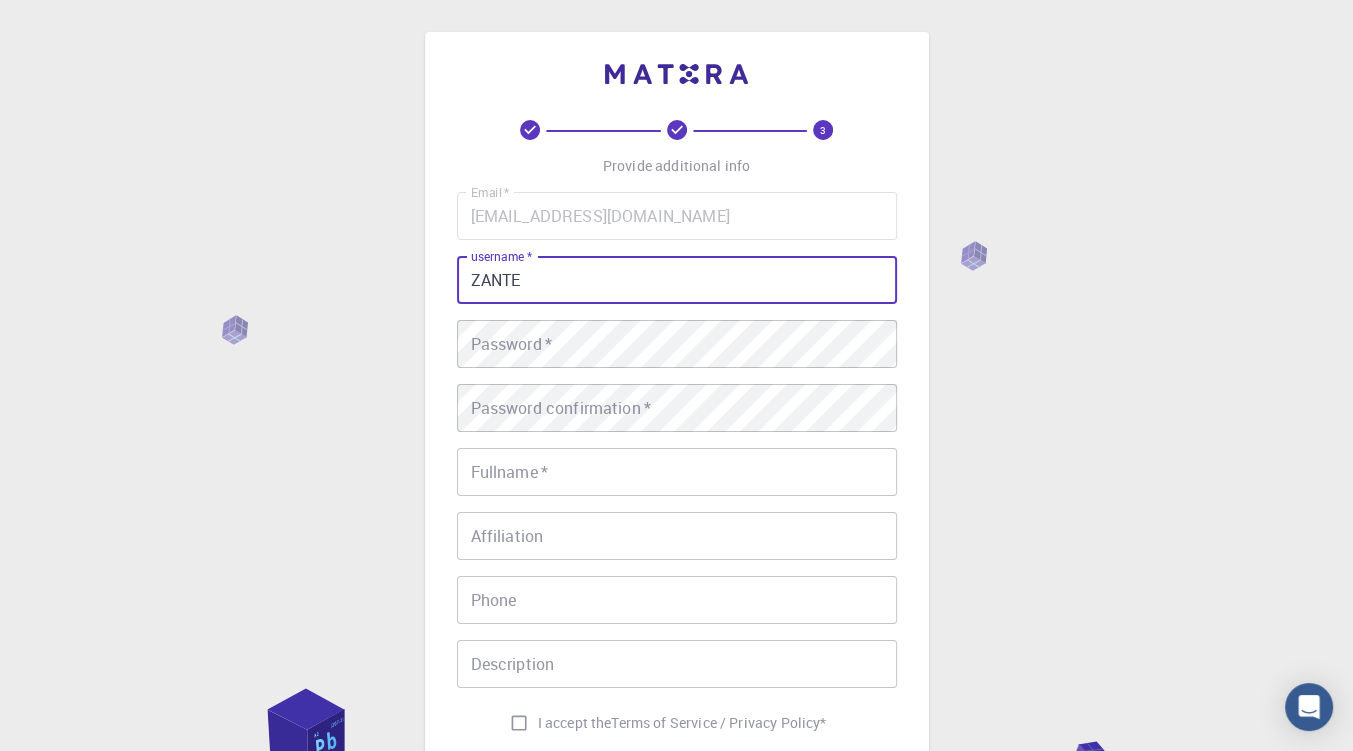 type on "ZANTE" 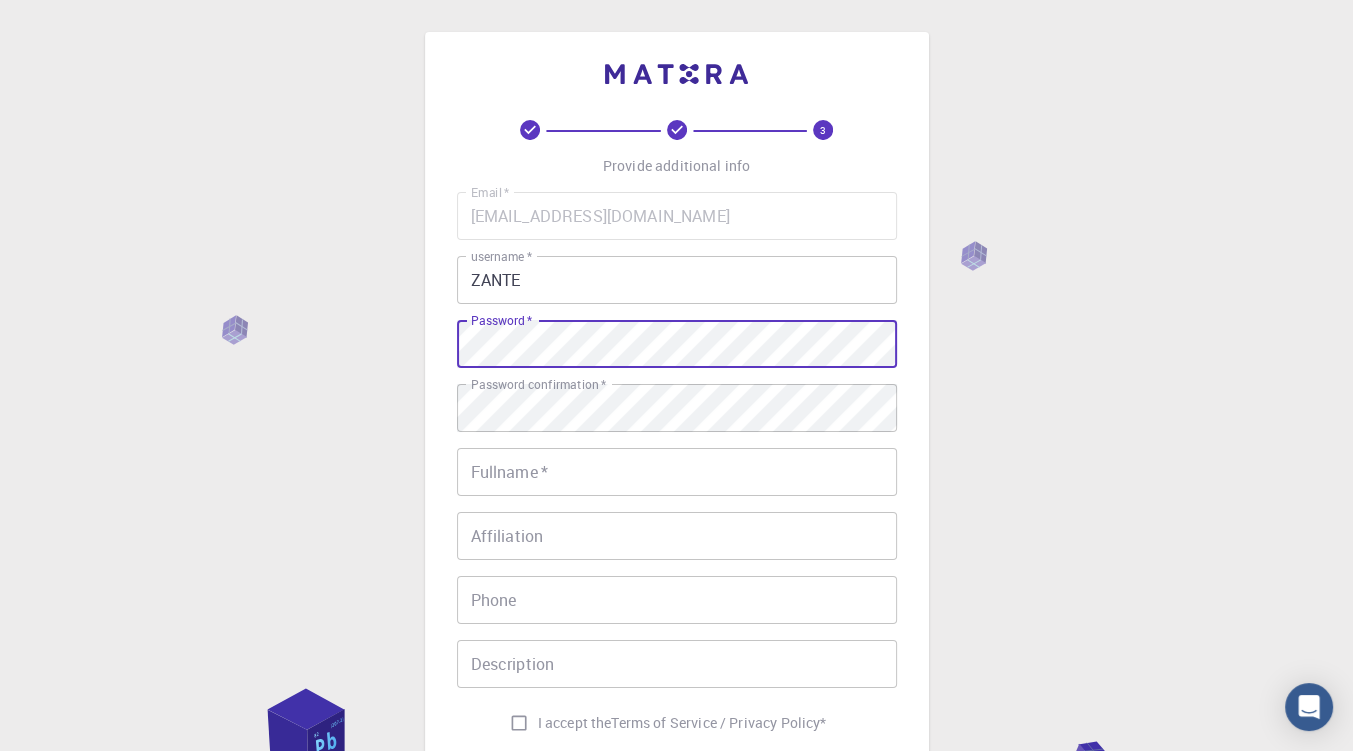 click on "Fullname   *" at bounding box center (677, 472) 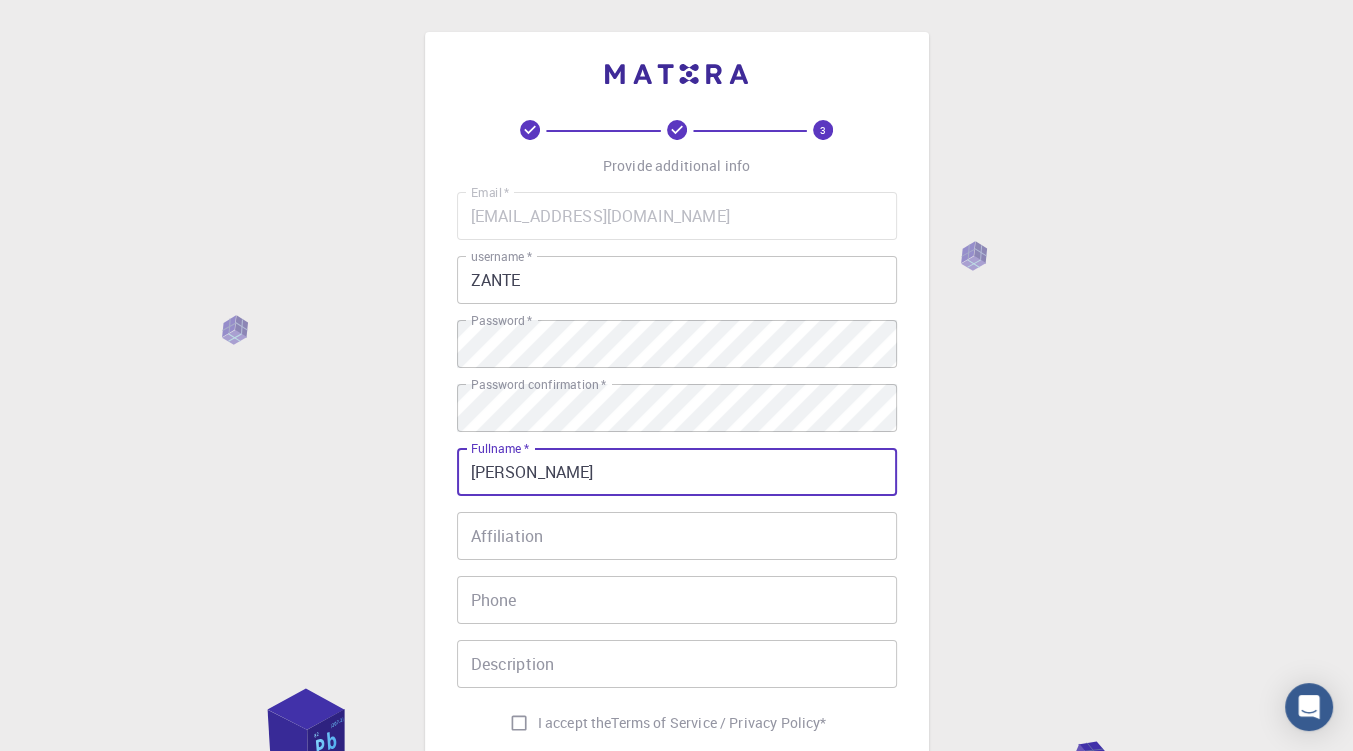 type on "ABDOULAZIZ" 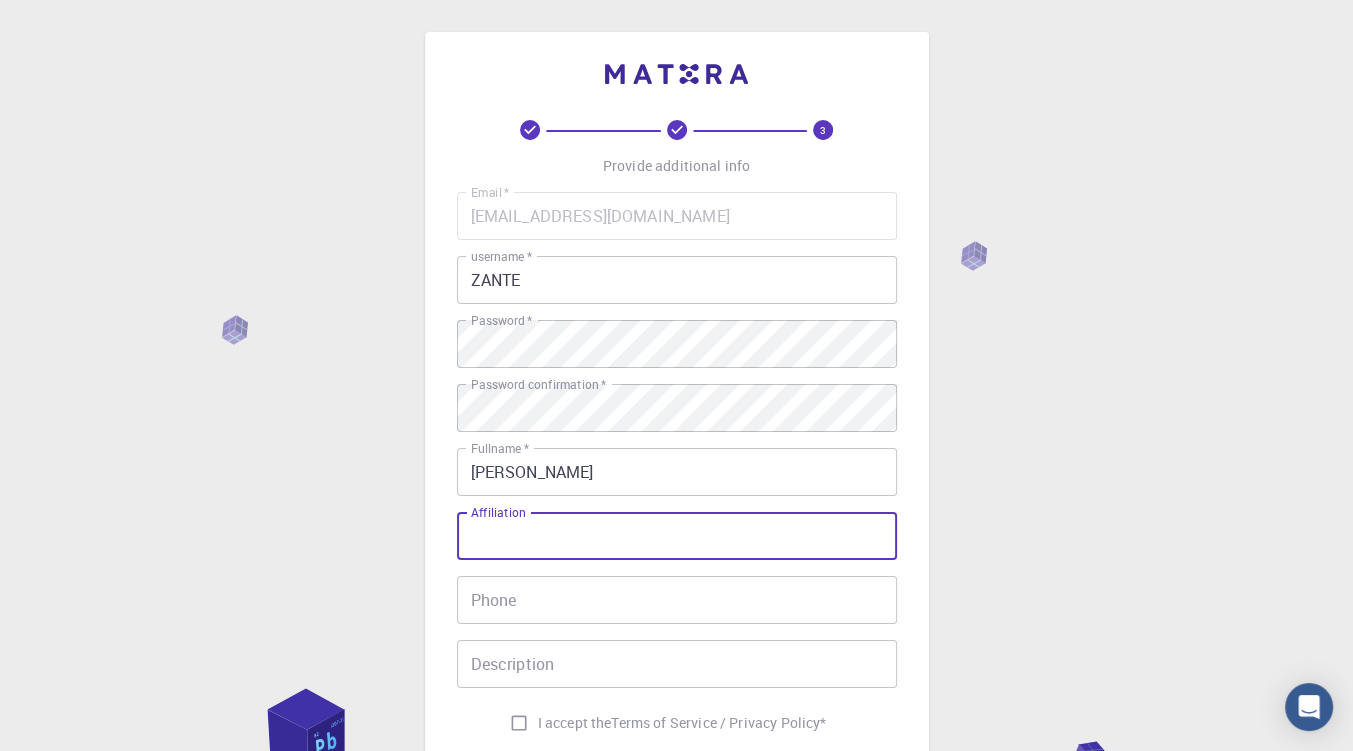click on "Affiliation" at bounding box center (677, 536) 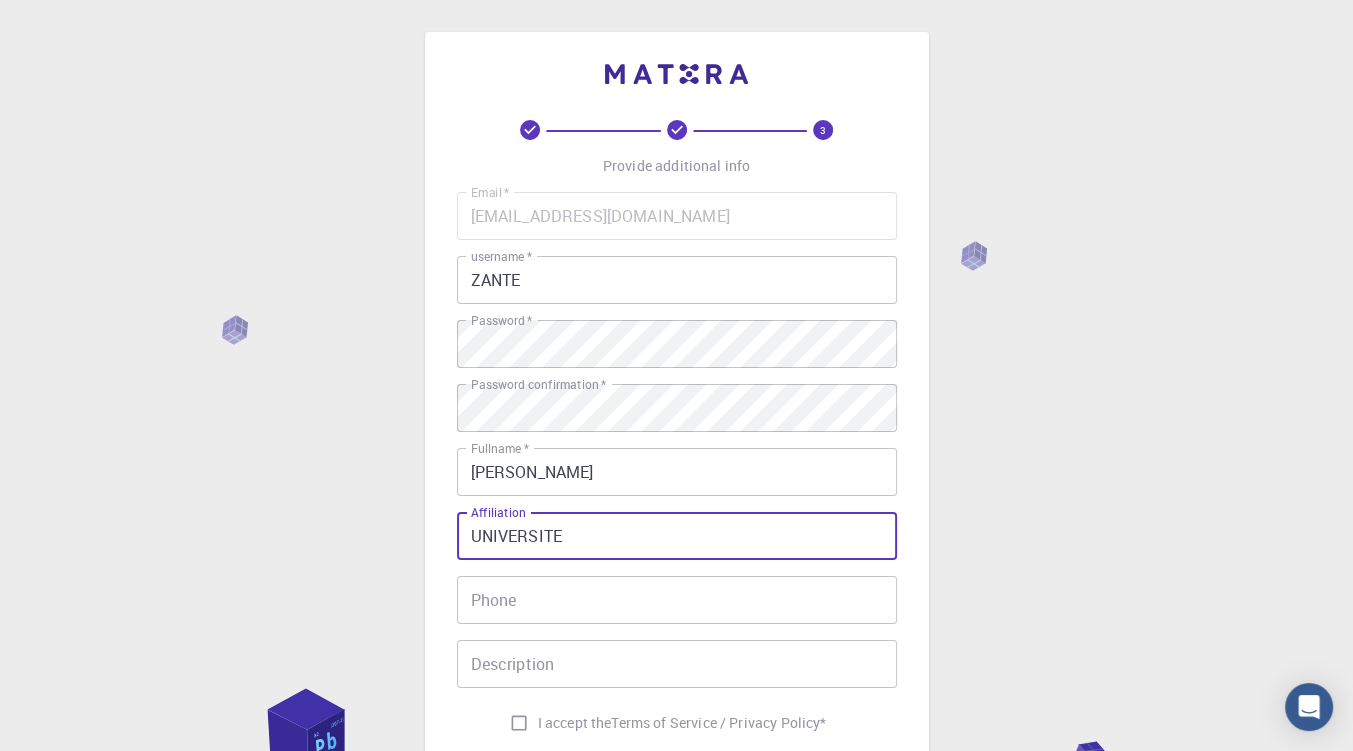 type on "UNIVERSITE" 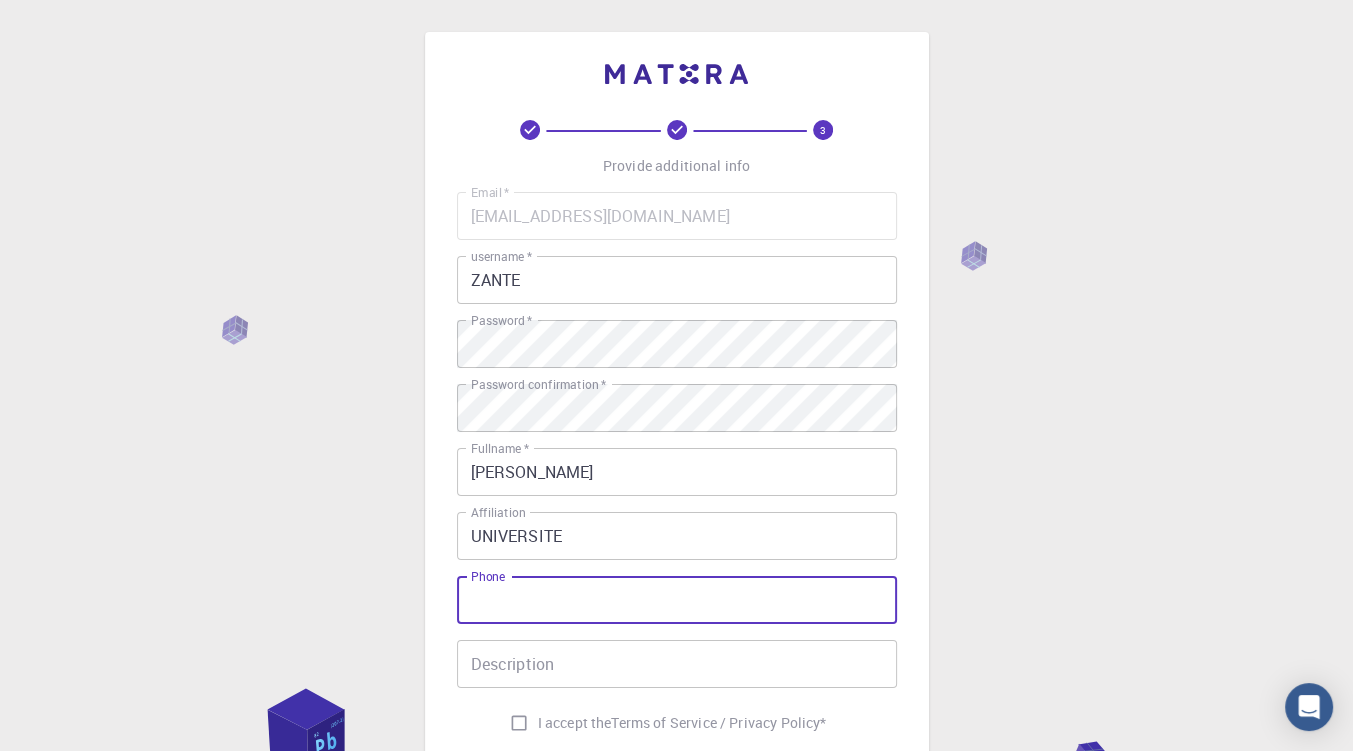 click on "Phone" at bounding box center (677, 600) 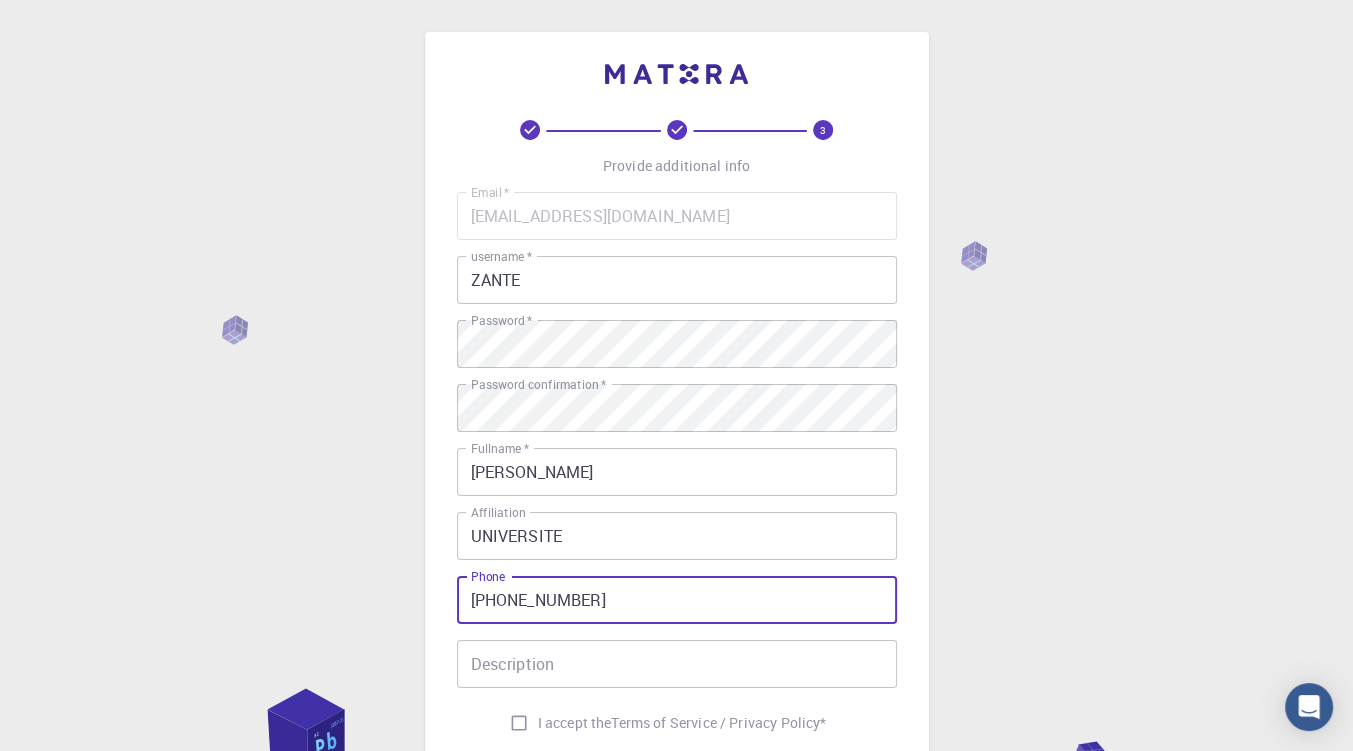 type on "+22676588716" 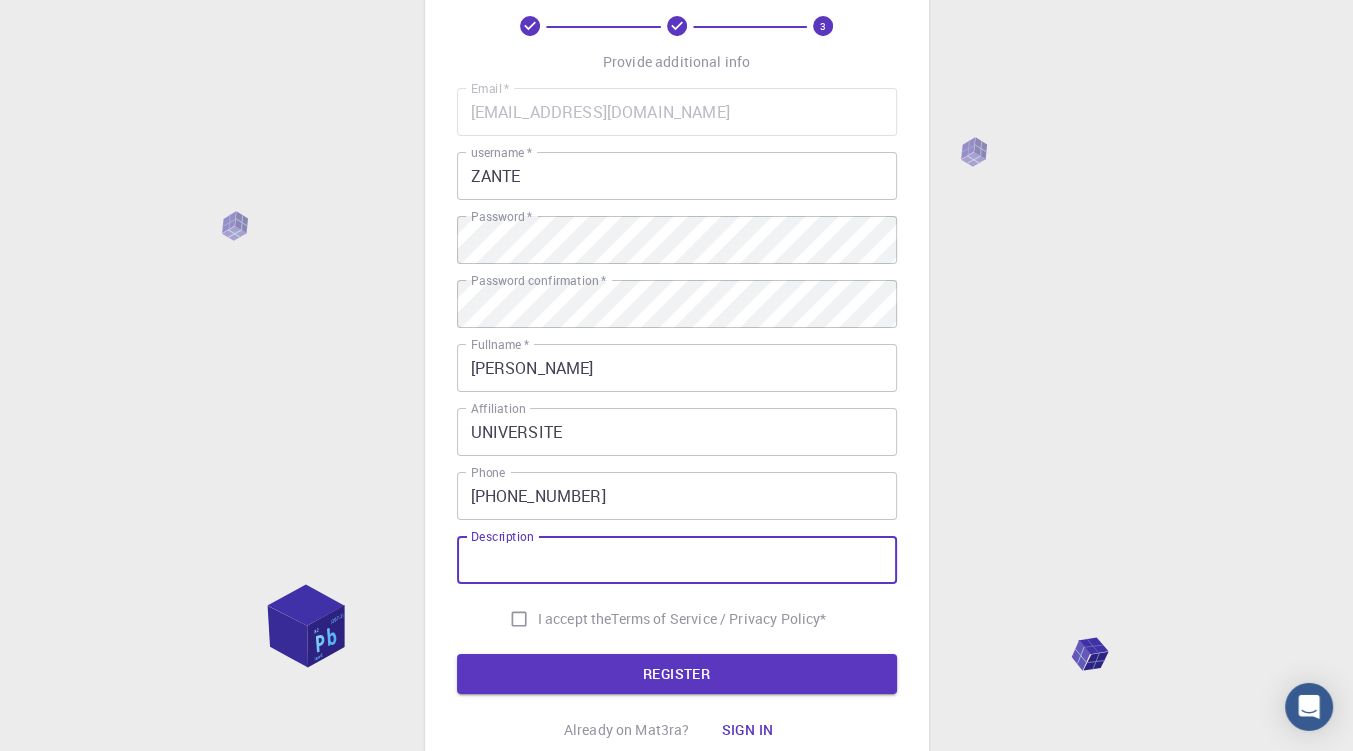 scroll, scrollTop: 107, scrollLeft: 0, axis: vertical 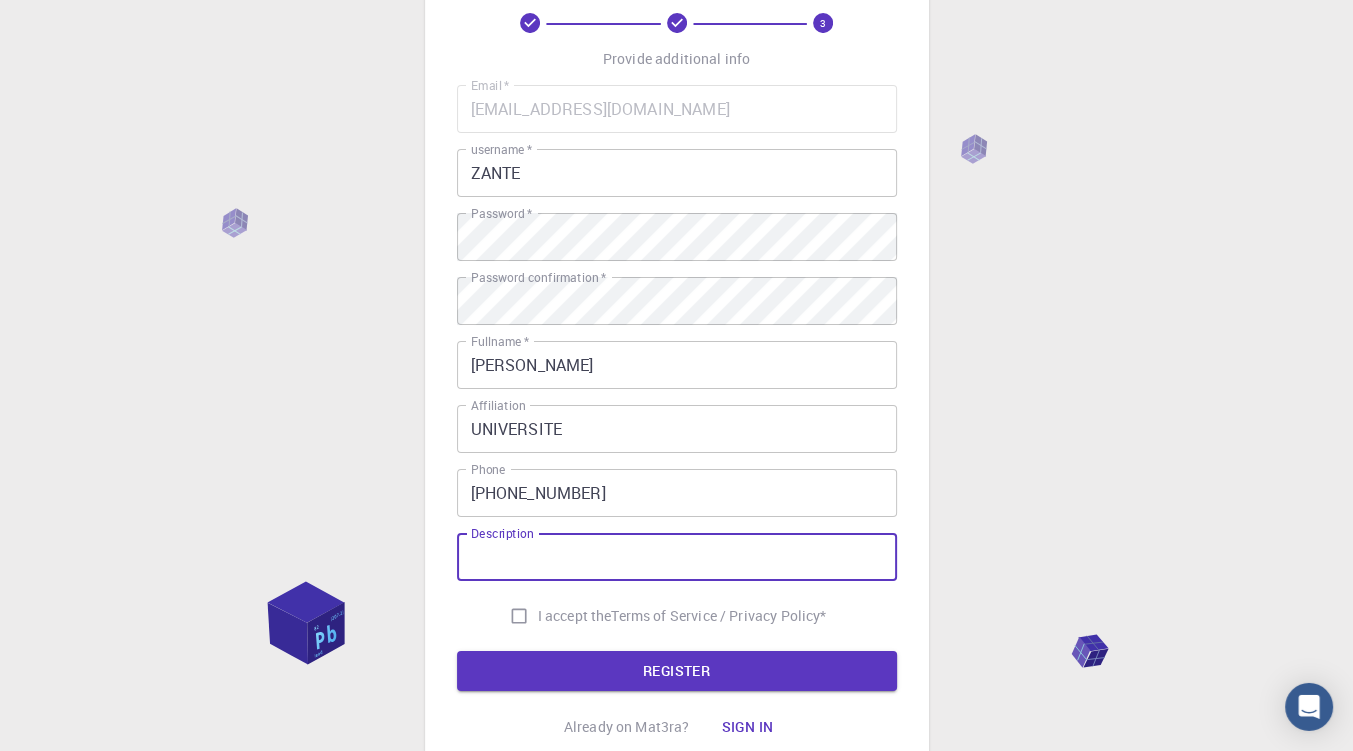 click on "I accept the  Terms of Service / Privacy Policy  *" at bounding box center [519, 616] 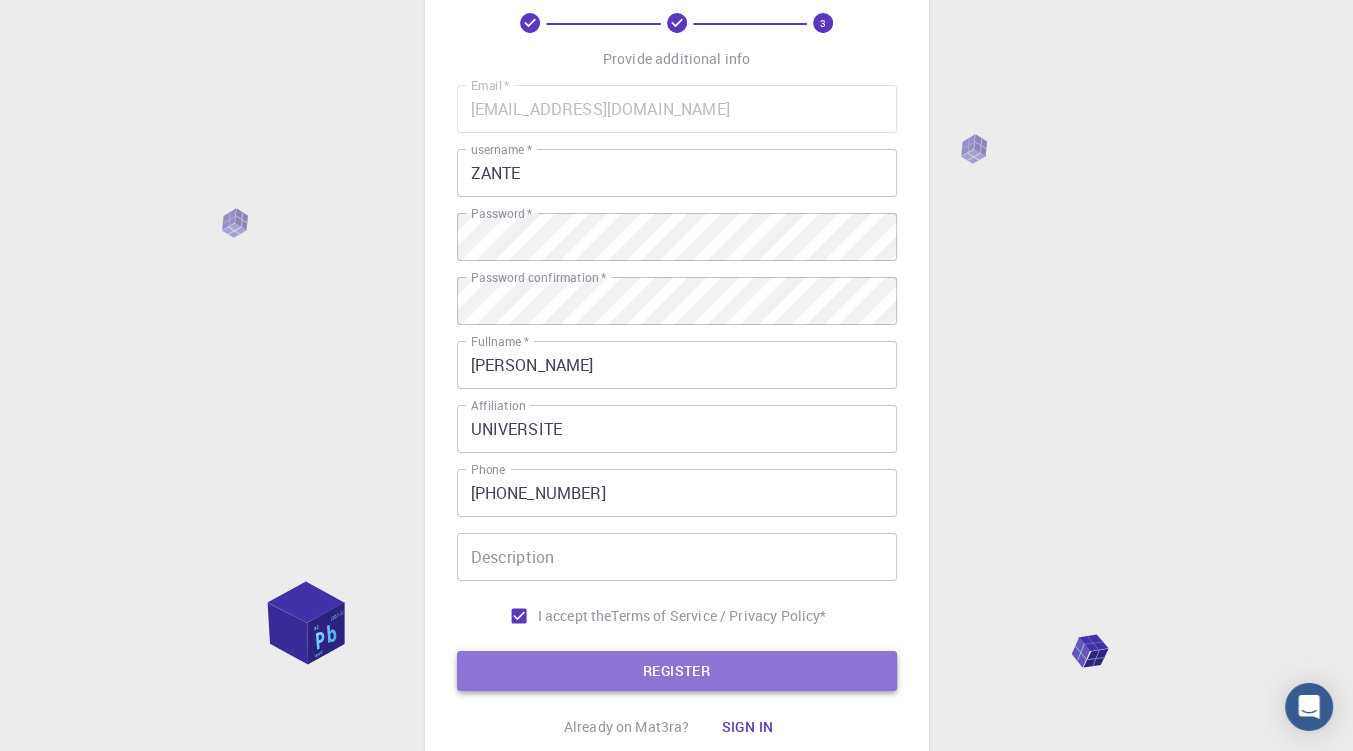 click on "REGISTER" at bounding box center (677, 671) 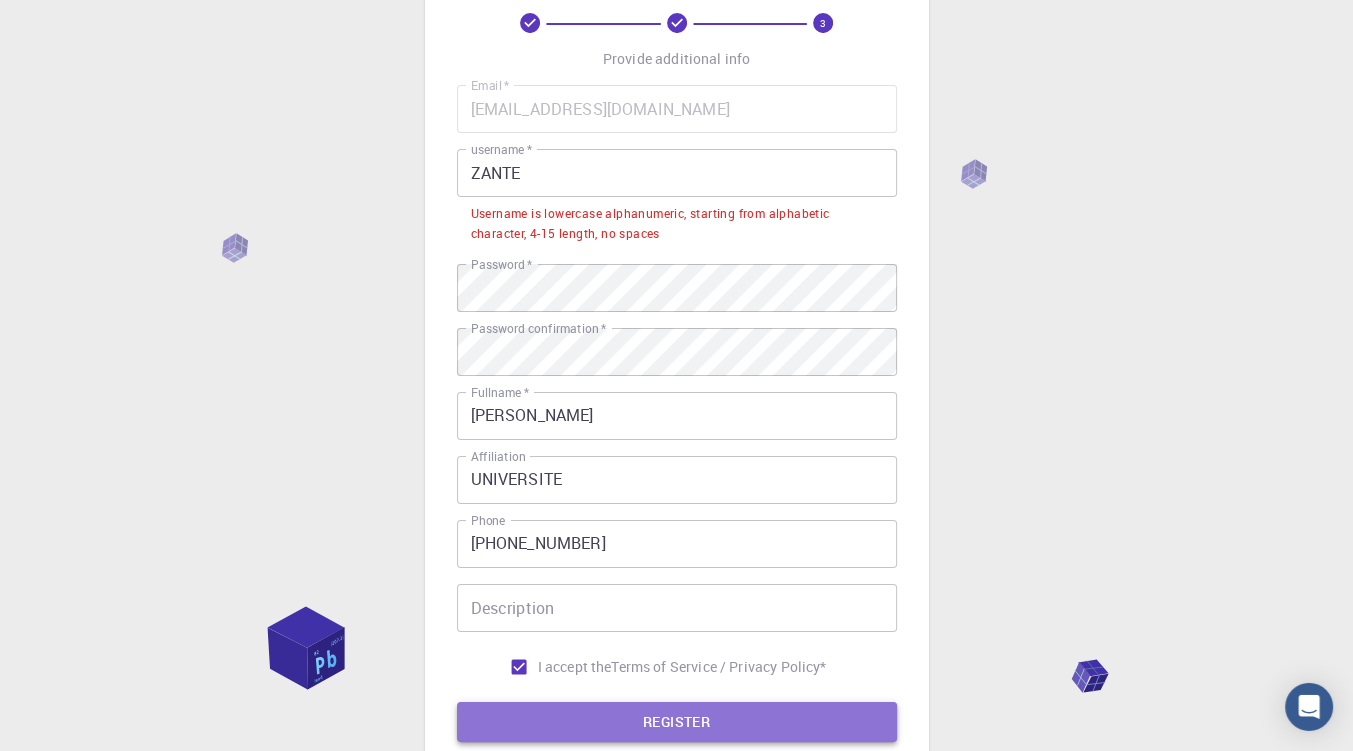 click on "REGISTER" at bounding box center [677, 722] 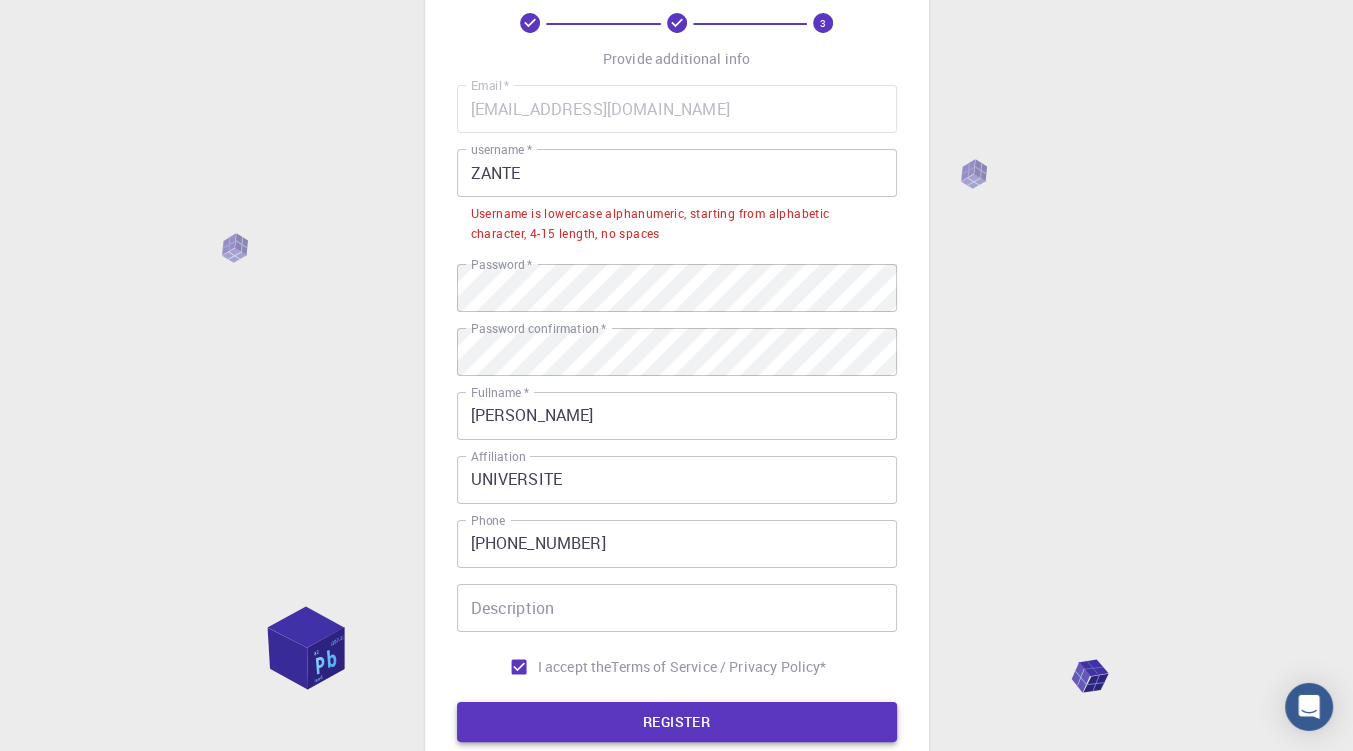 click on "REGISTER" at bounding box center [677, 722] 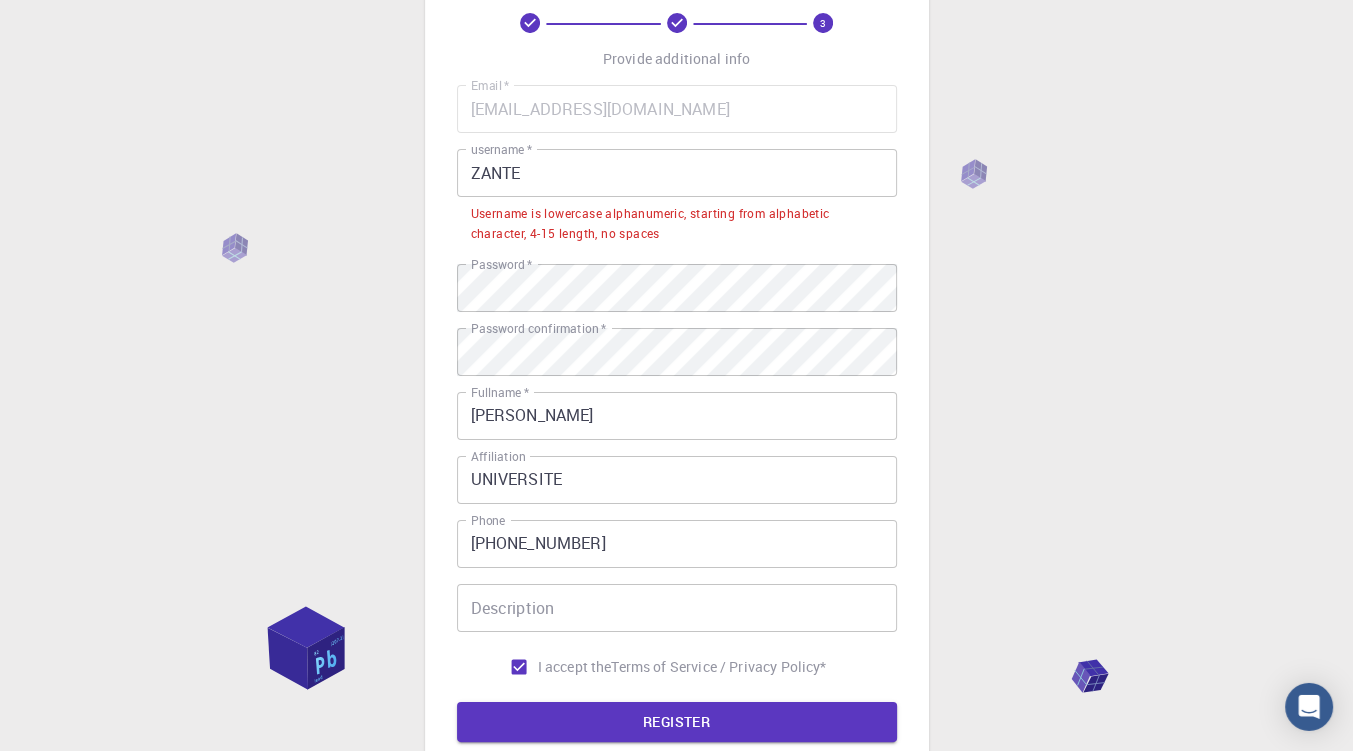 click on "ZANTE" at bounding box center [677, 173] 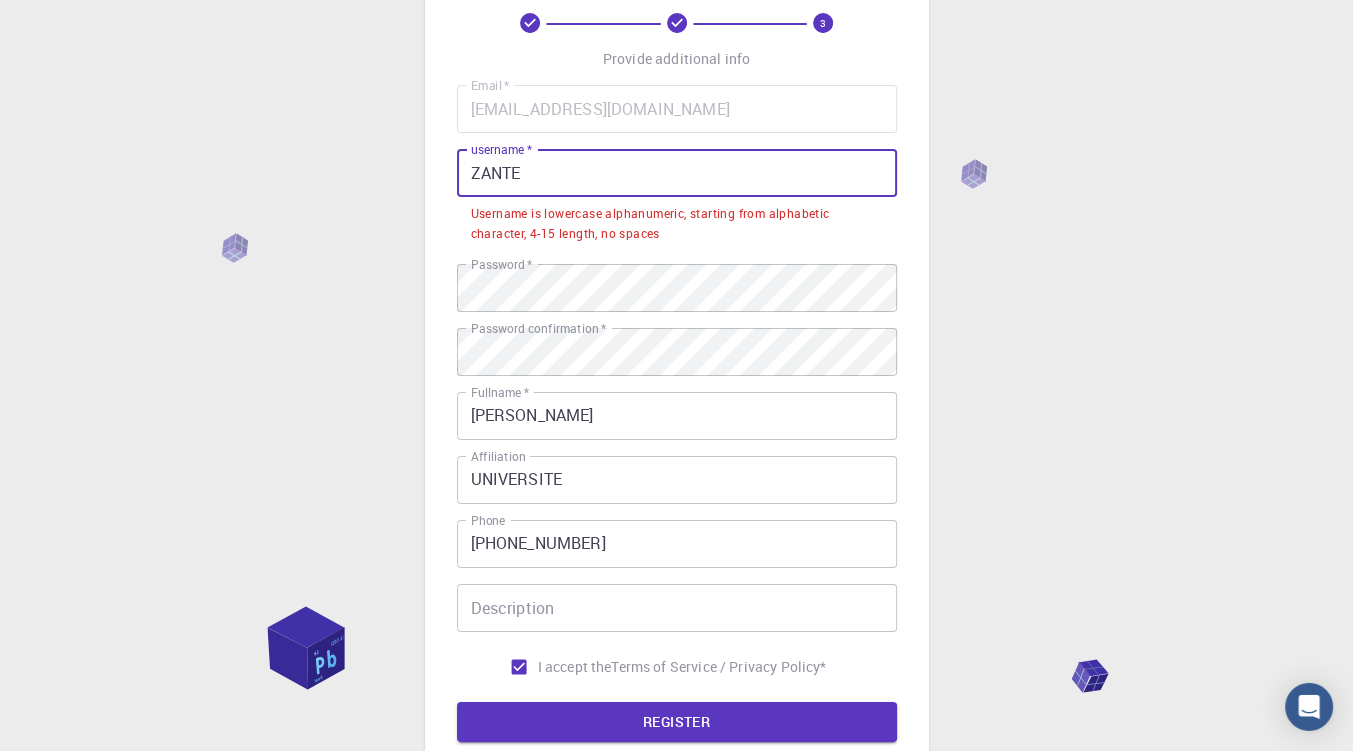 click on "ZANTE" at bounding box center [677, 173] 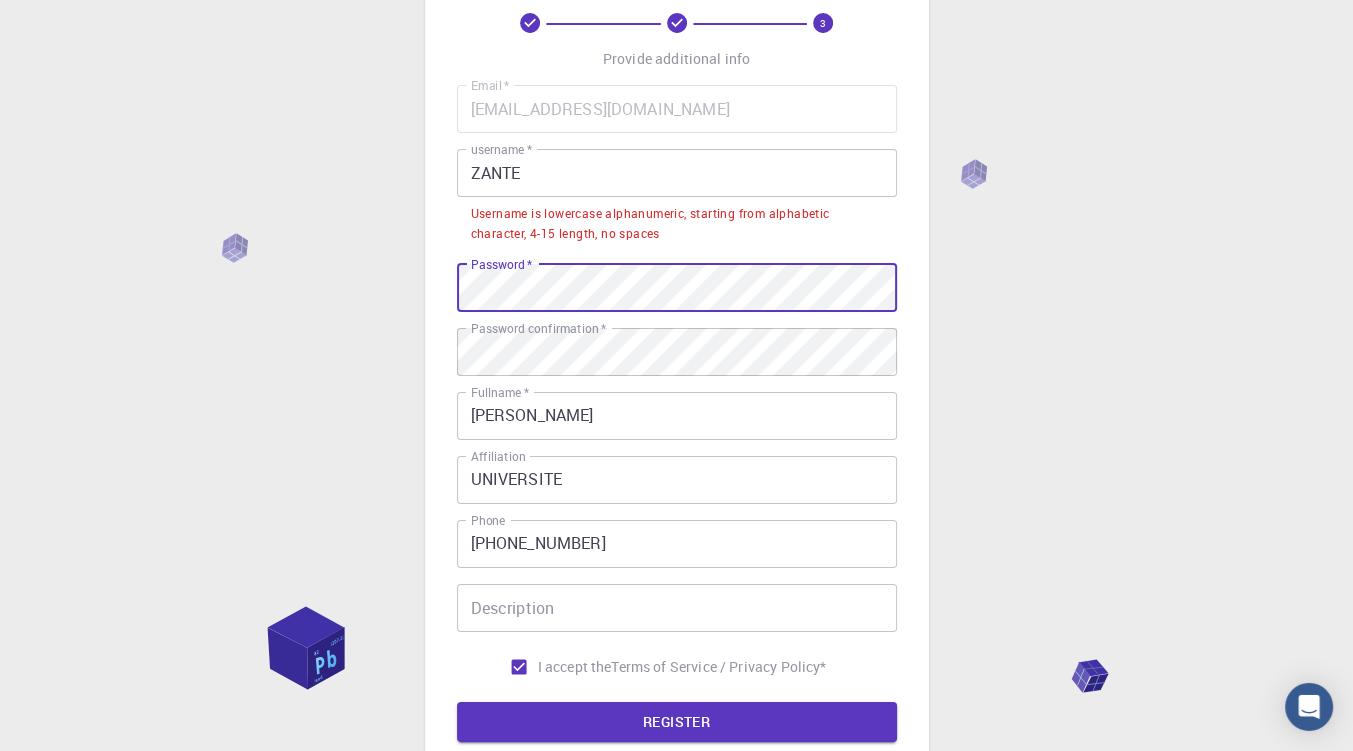 click on "ZANTE" at bounding box center (677, 173) 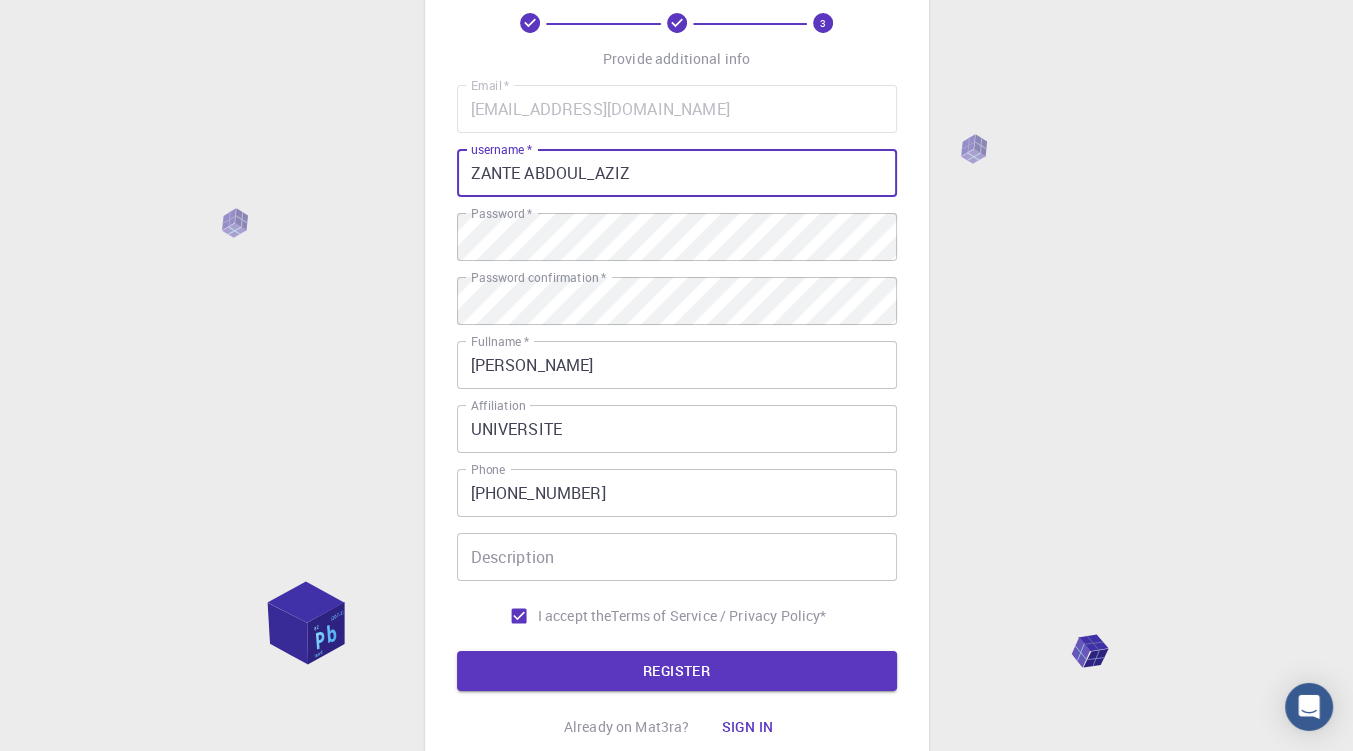 click on "Email   * zizo.zant@gmail.com Email   * username   * ZANTE ABDOUL_AZIZ username   * Password   * Password   * Password confirmation   * Password confirmation   * Fullname   * ABDOULAZIZ Fullname   * Affiliation UNIVERSITE Affiliation Phone +22676588716 Phone Description Description I accept the  Terms of Service / Privacy Policy  *" at bounding box center (677, 360) 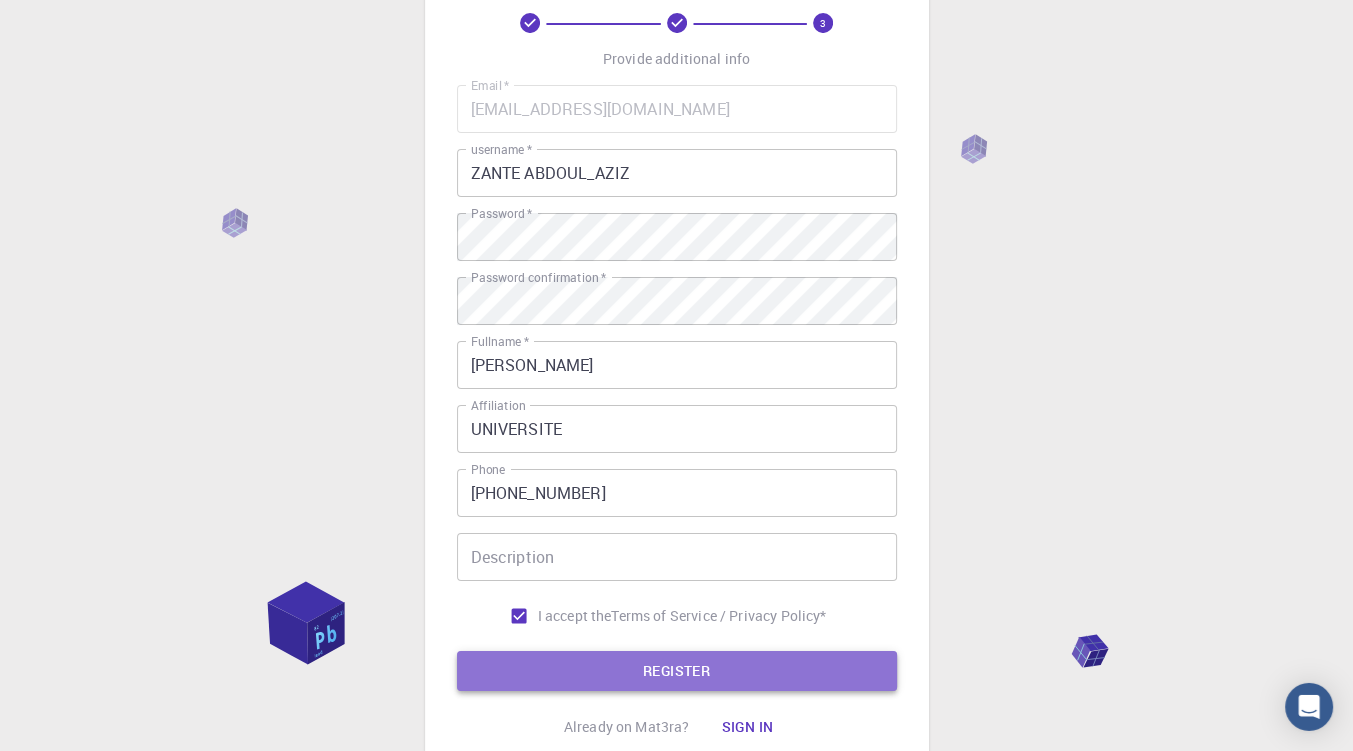 click on "REGISTER" at bounding box center [677, 671] 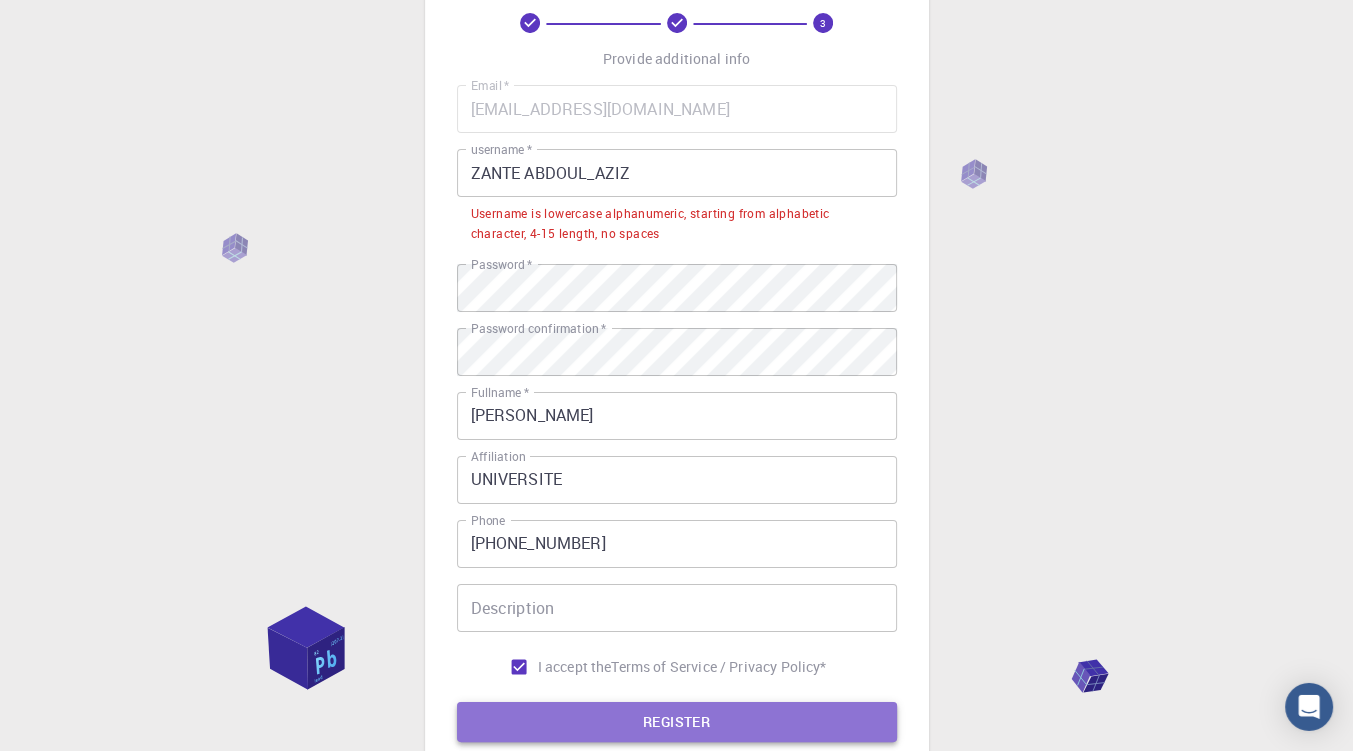 click on "REGISTER" at bounding box center (677, 722) 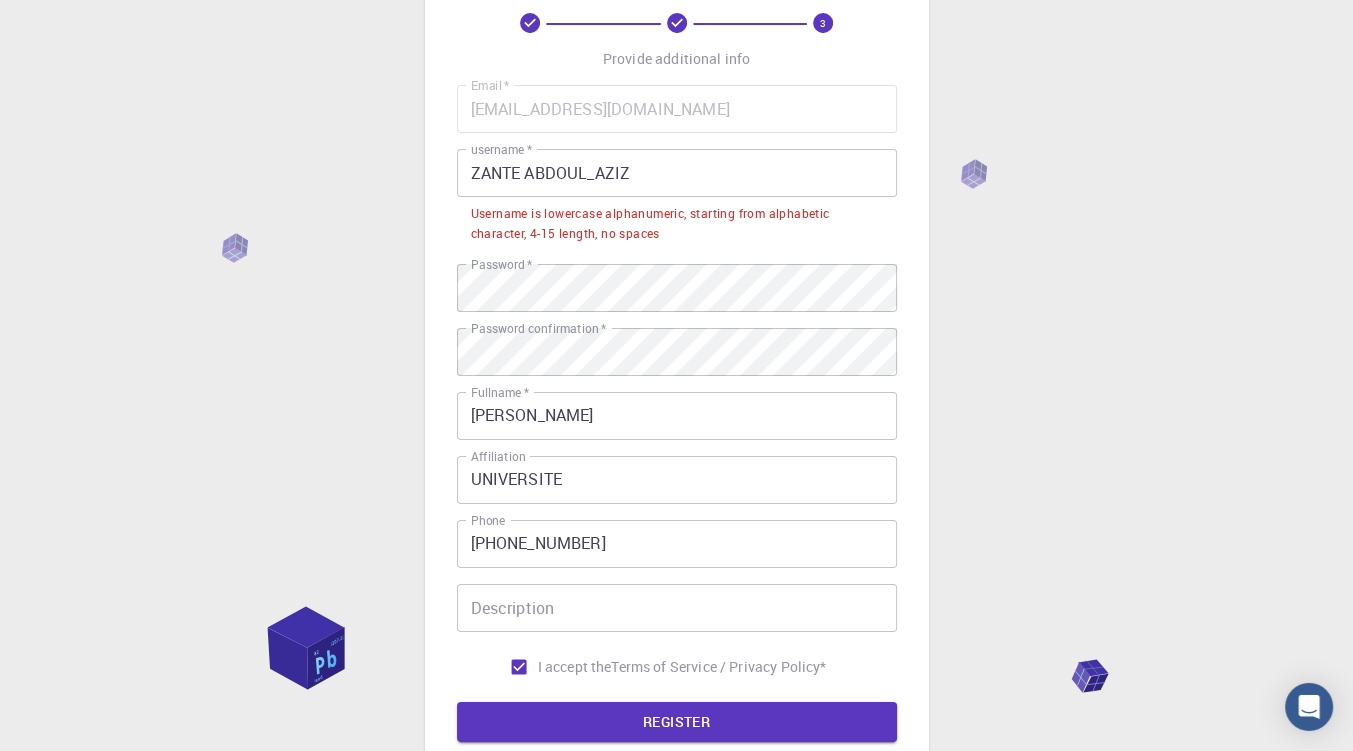 click on "ZANTE ABDOUL_AZIZ" at bounding box center [677, 173] 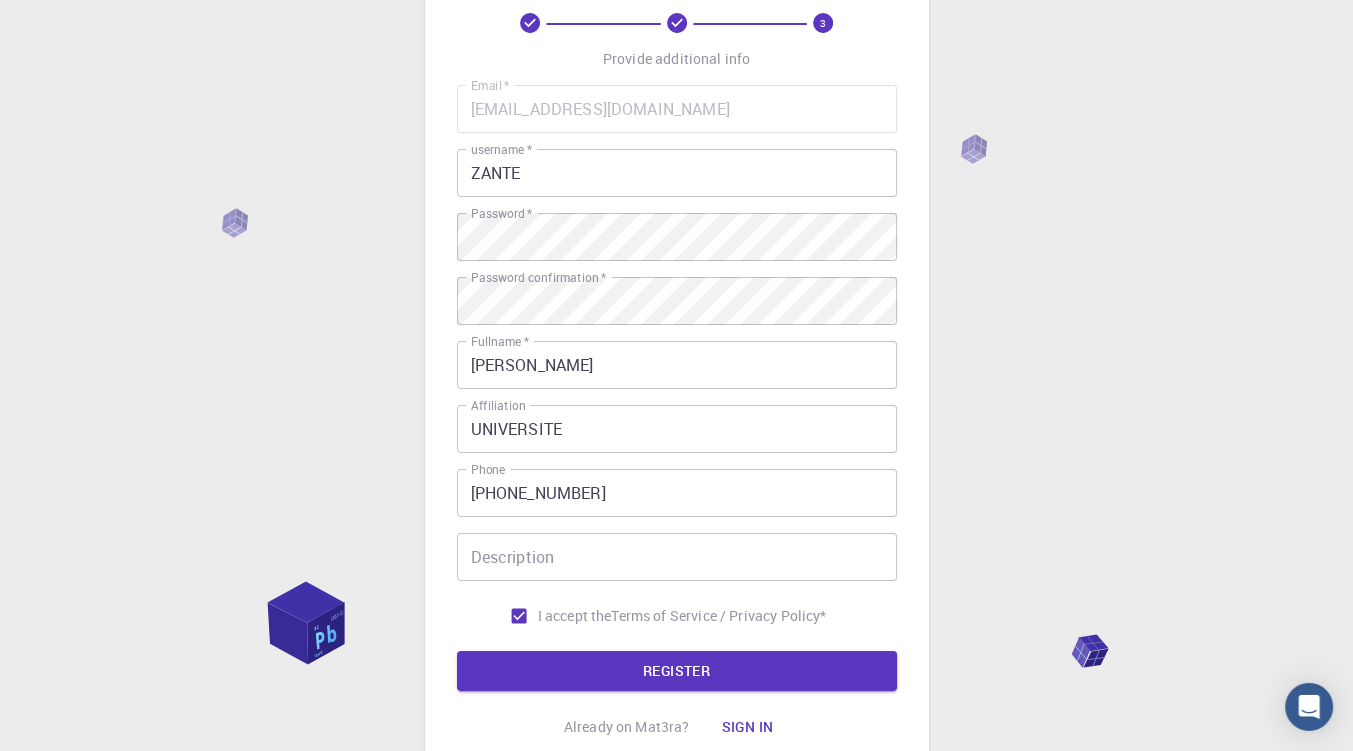 click on "ZANTE" at bounding box center [677, 173] 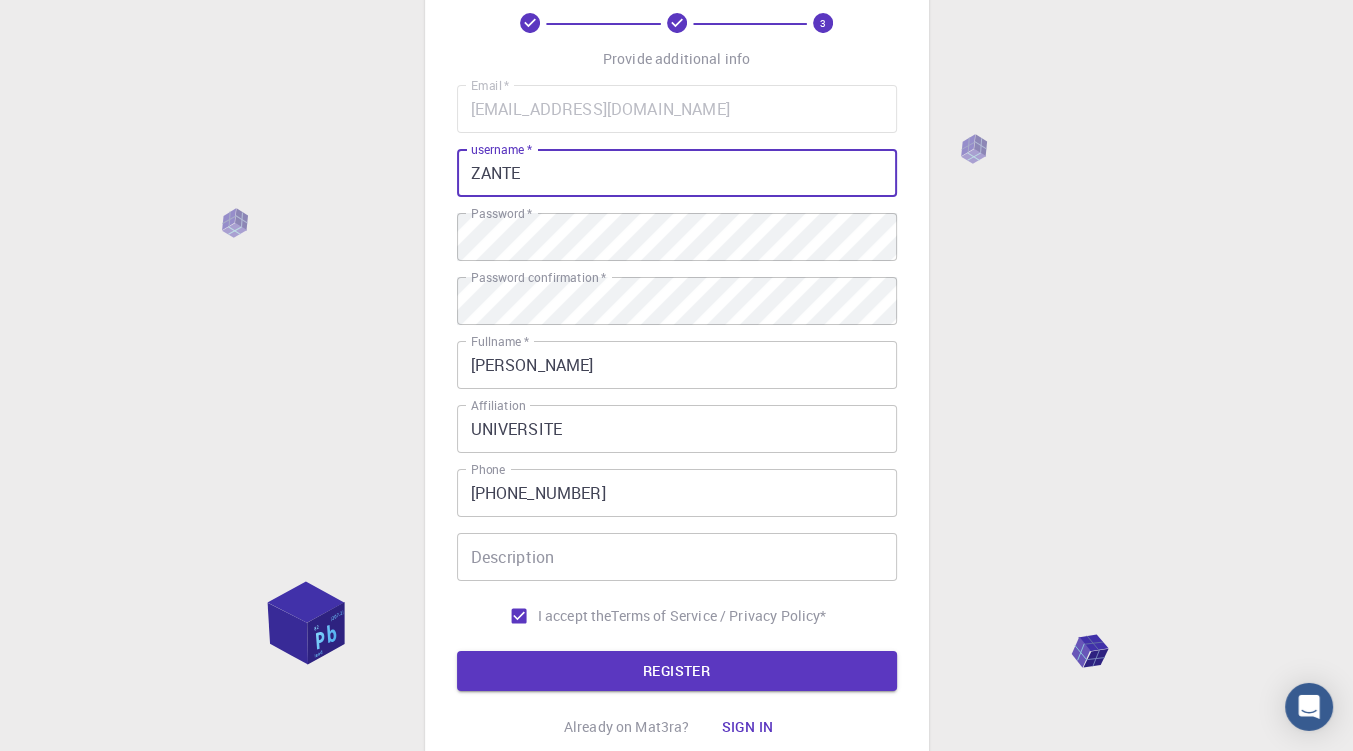 click on "ZANTE" at bounding box center [677, 173] 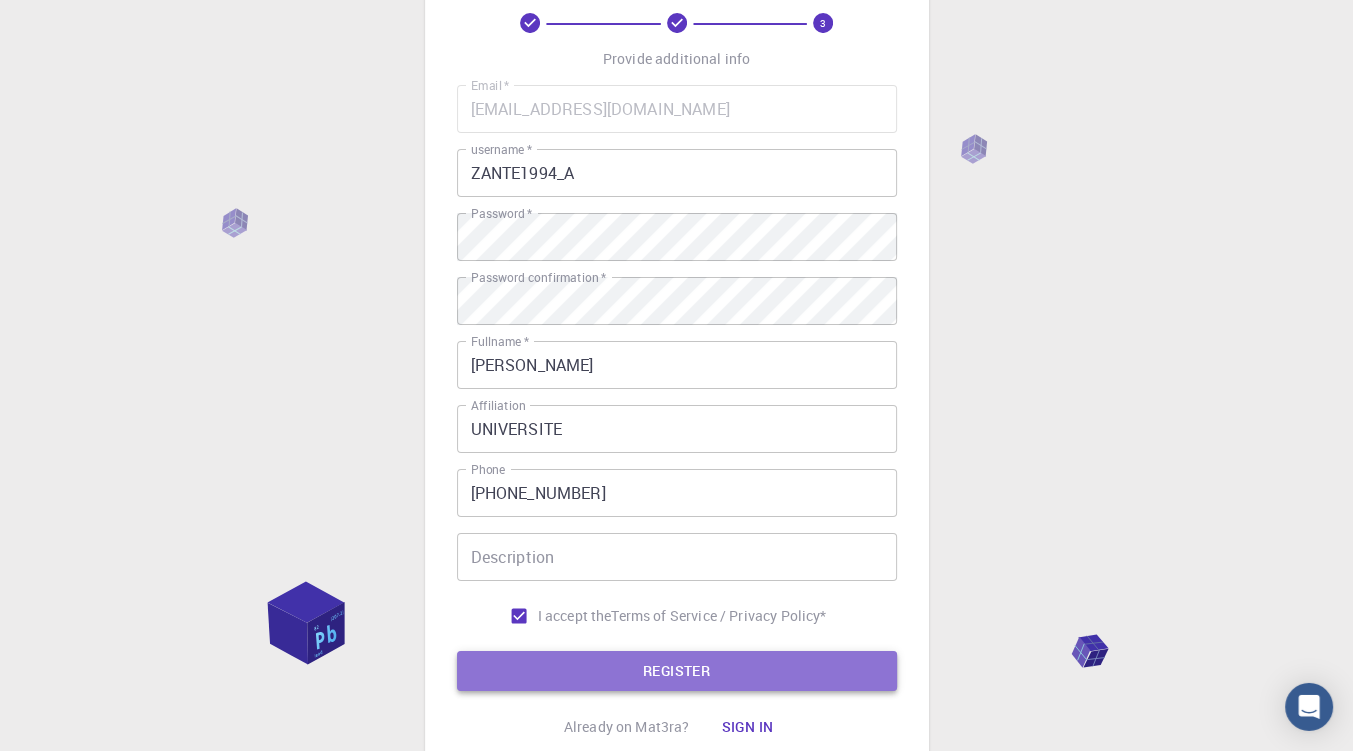 click on "REGISTER" at bounding box center (677, 671) 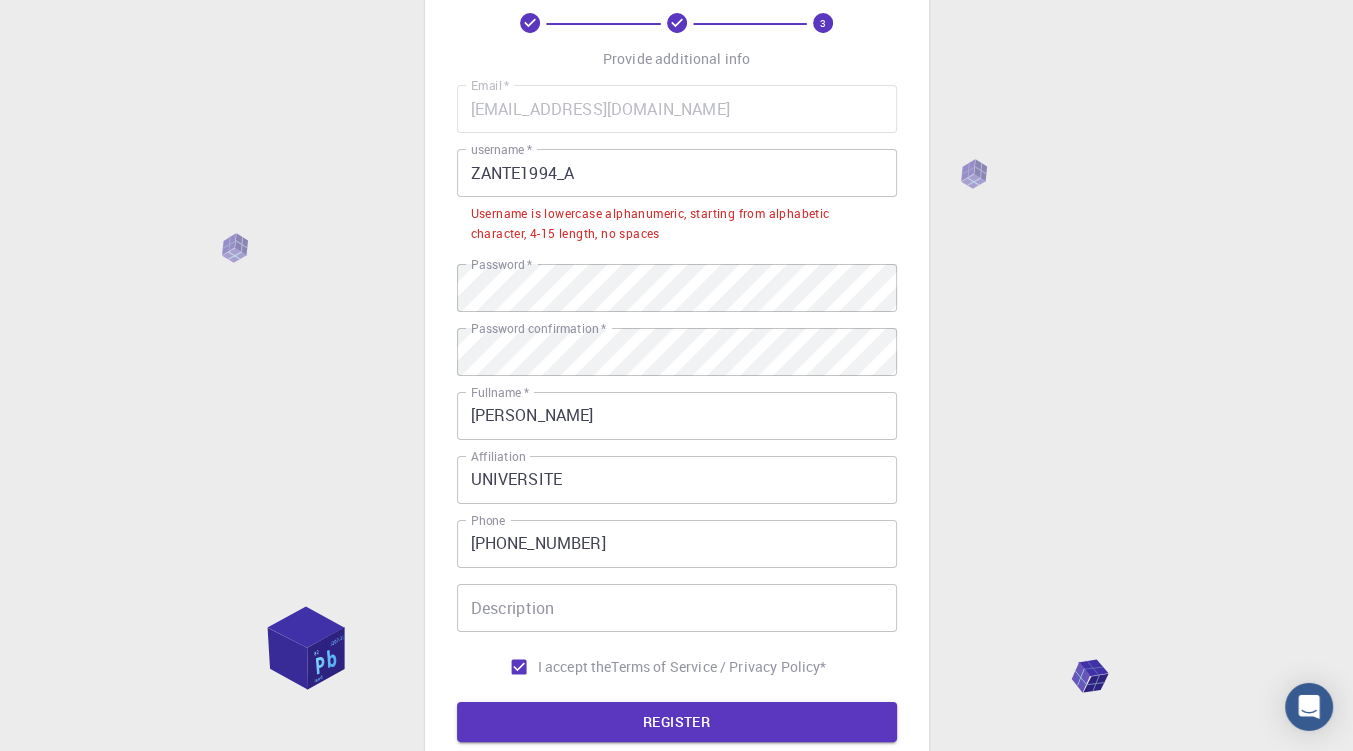 click on "ZANTE1994_A" at bounding box center (677, 173) 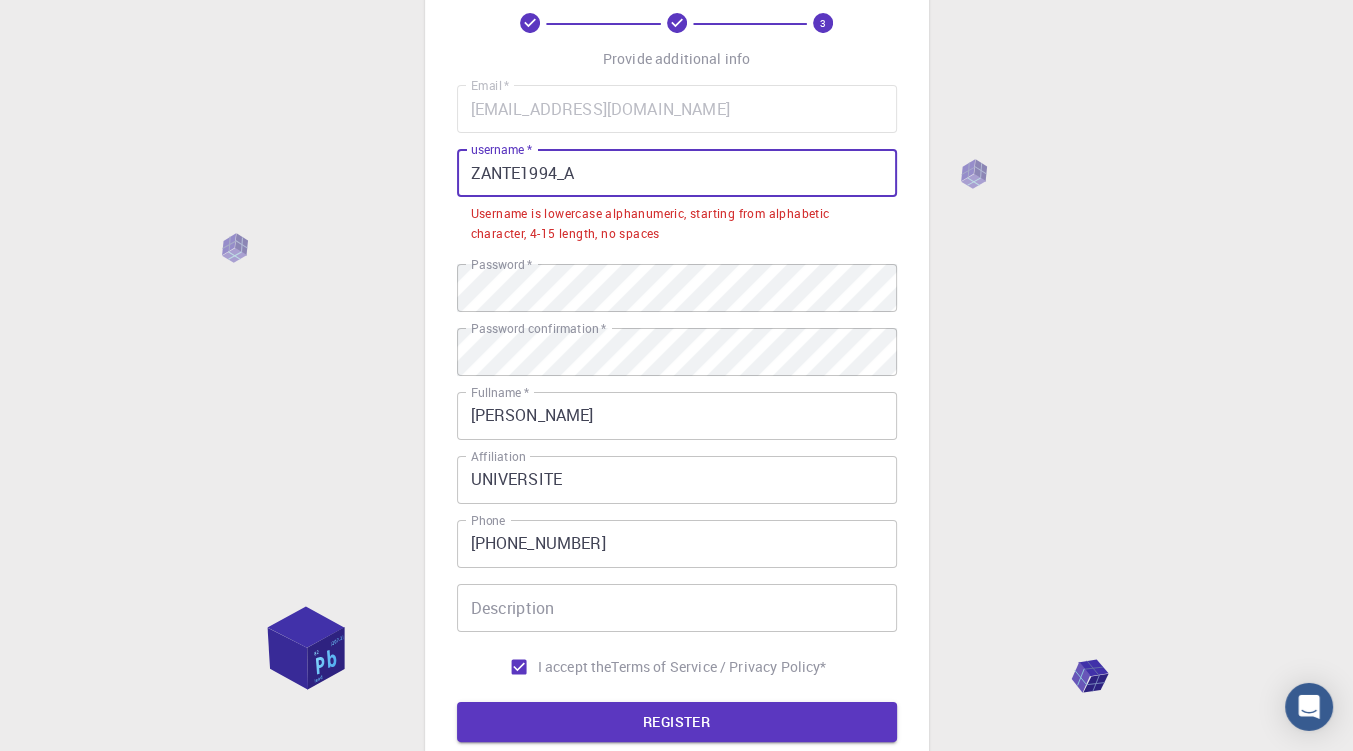 click on "ZANTE1994_A" at bounding box center (677, 173) 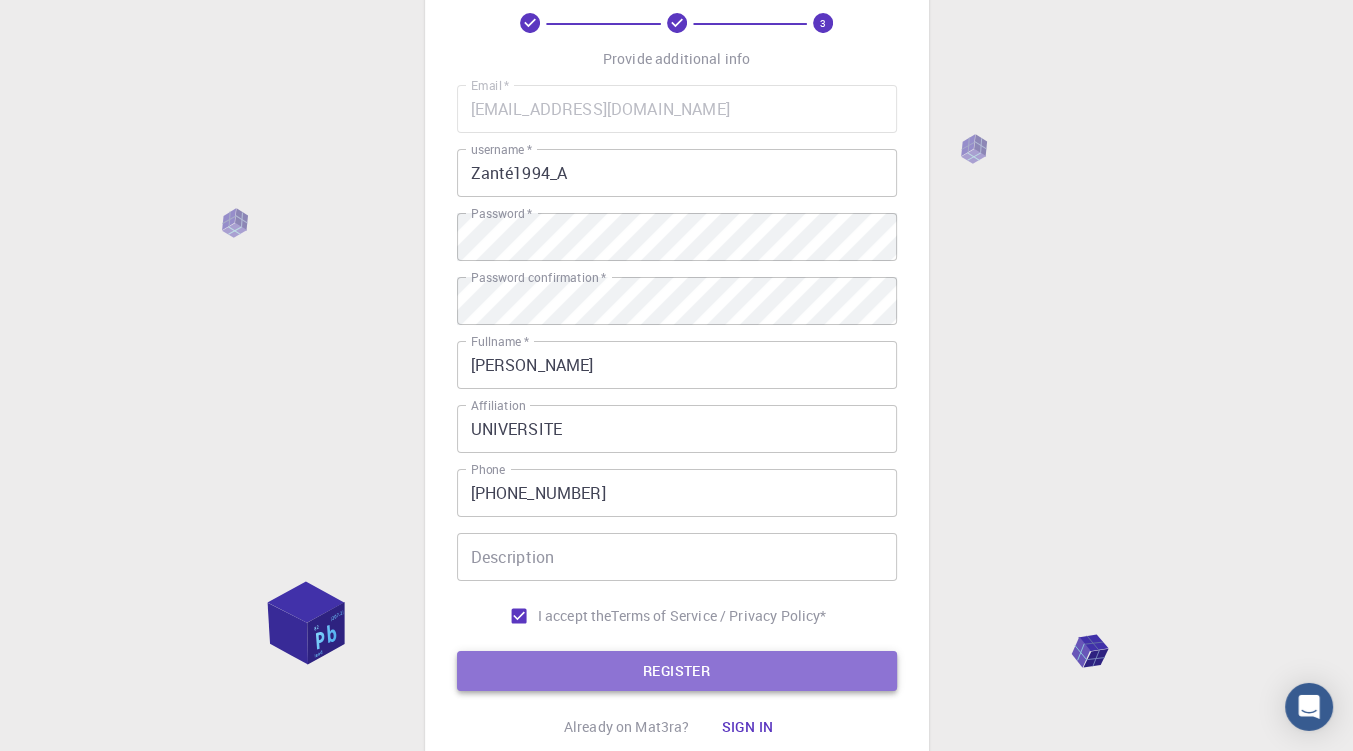 click on "REGISTER" at bounding box center (677, 671) 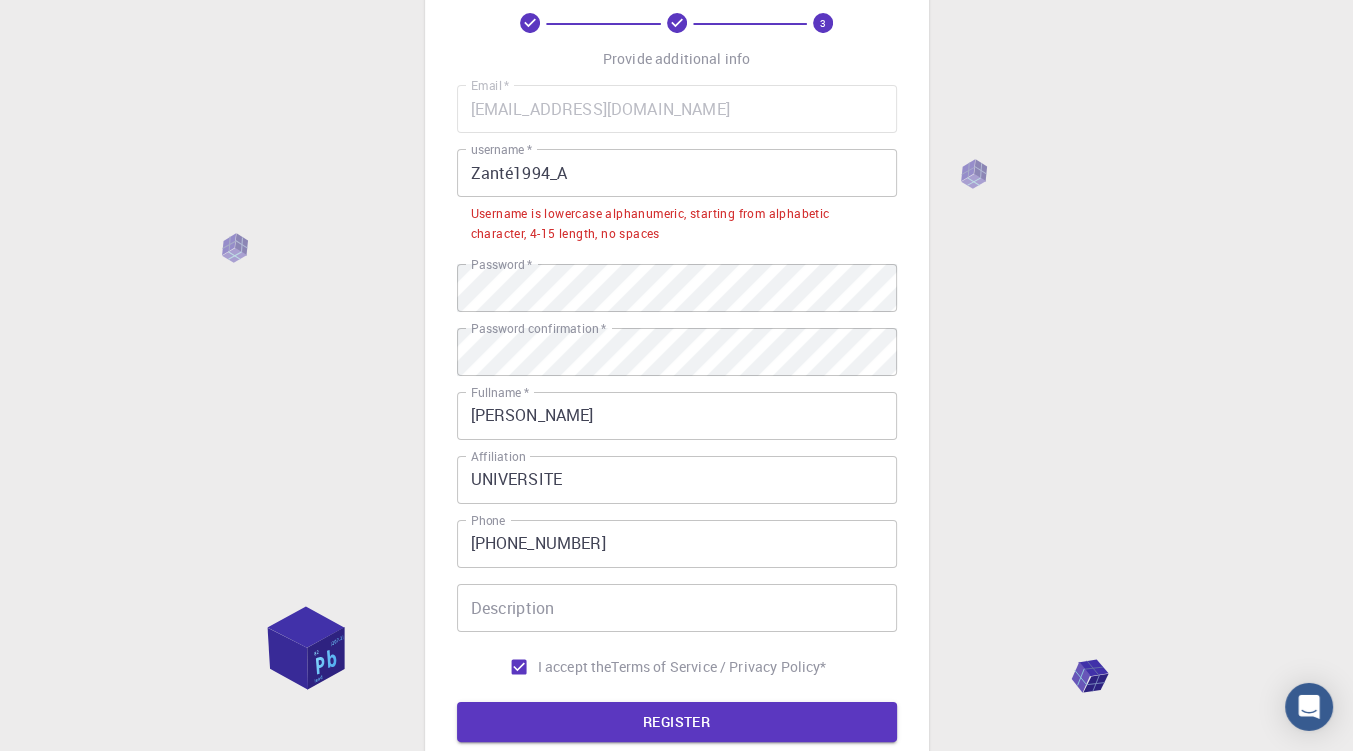 click on "Zanté1994_A" at bounding box center [677, 173] 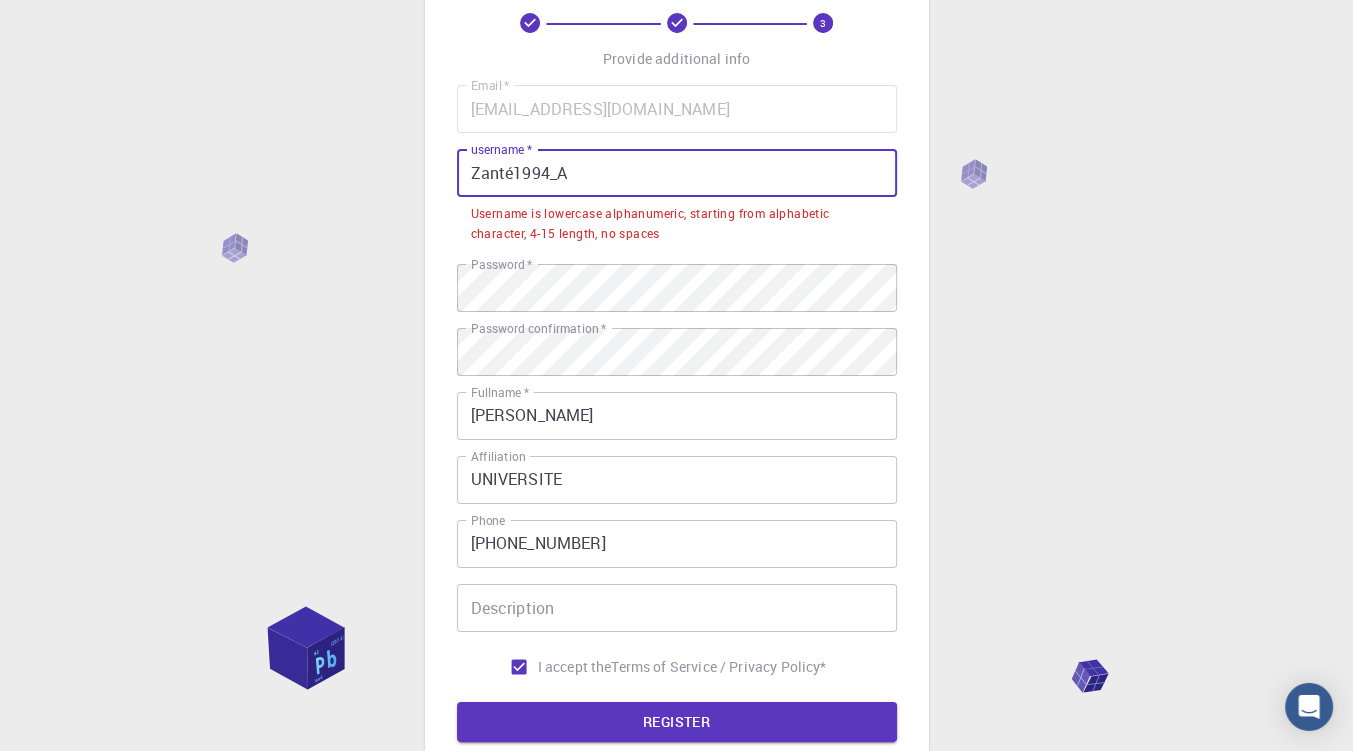 click on "Zanté1994_A" at bounding box center [677, 173] 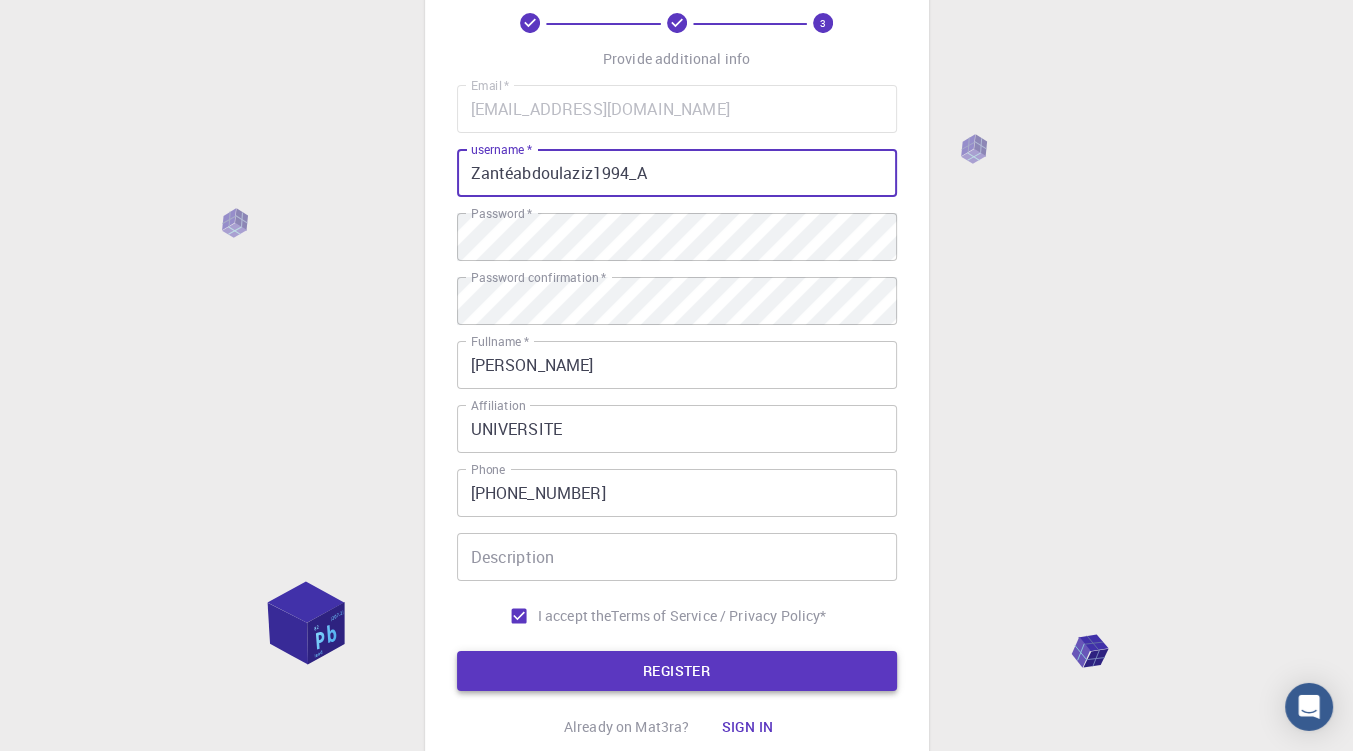 click on "REGISTER" at bounding box center (677, 671) 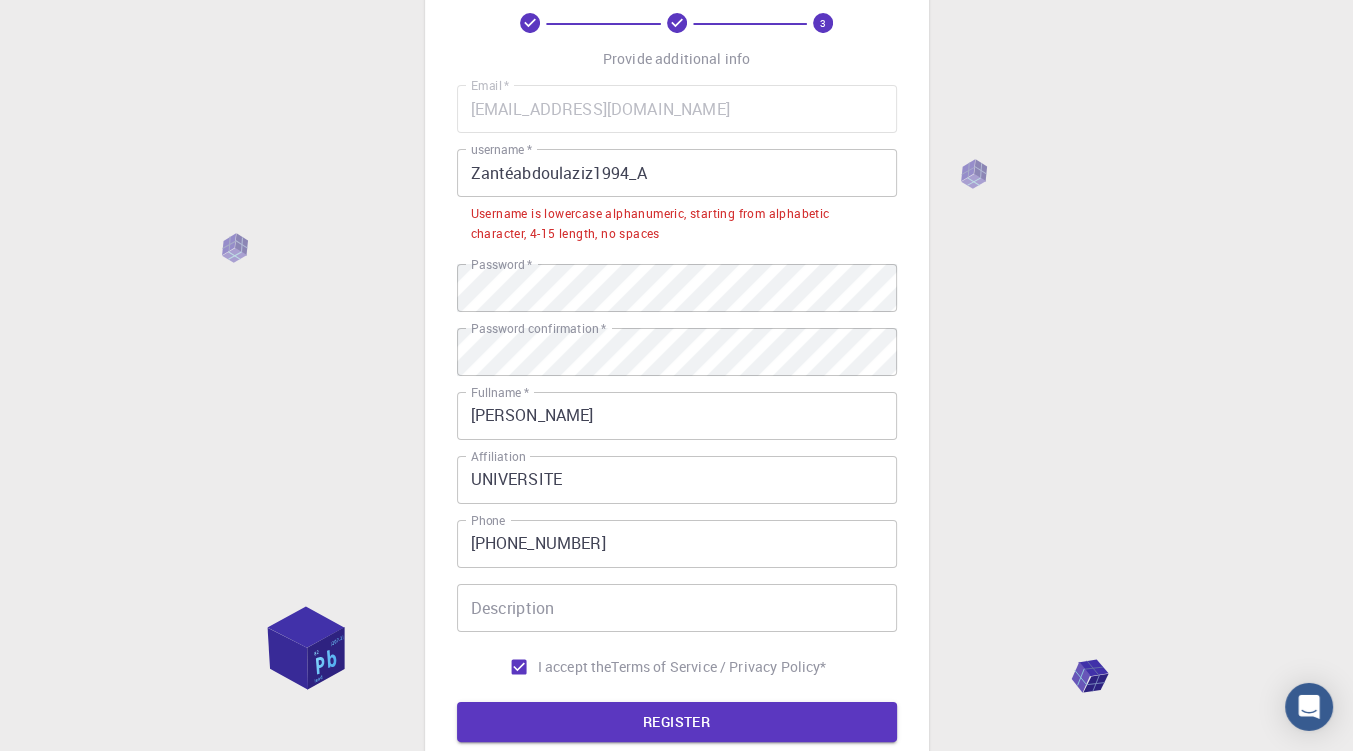 click on "Username is lowercase alphanumeric, starting from alphabetic character, 4-15 length, no spaces" at bounding box center [677, 224] 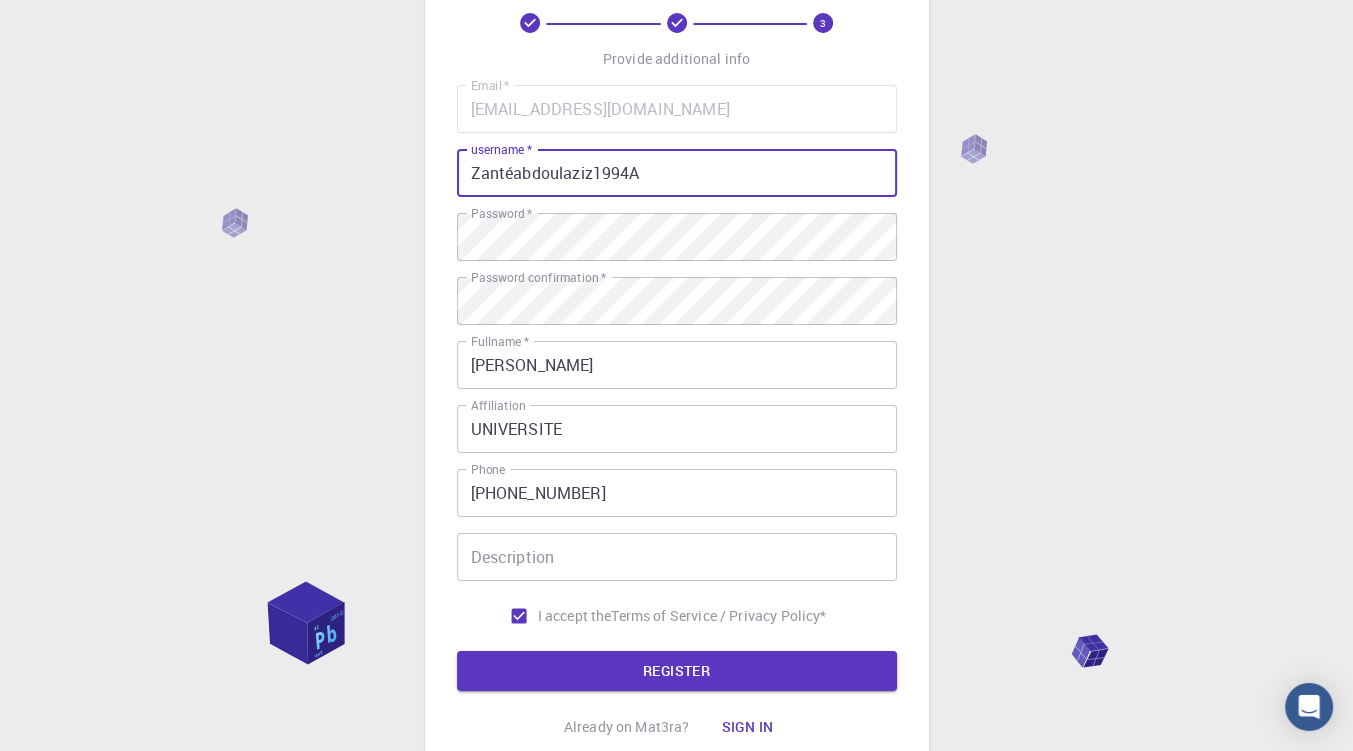 click on "Zantéabdoulaziz1994A" at bounding box center [677, 173] 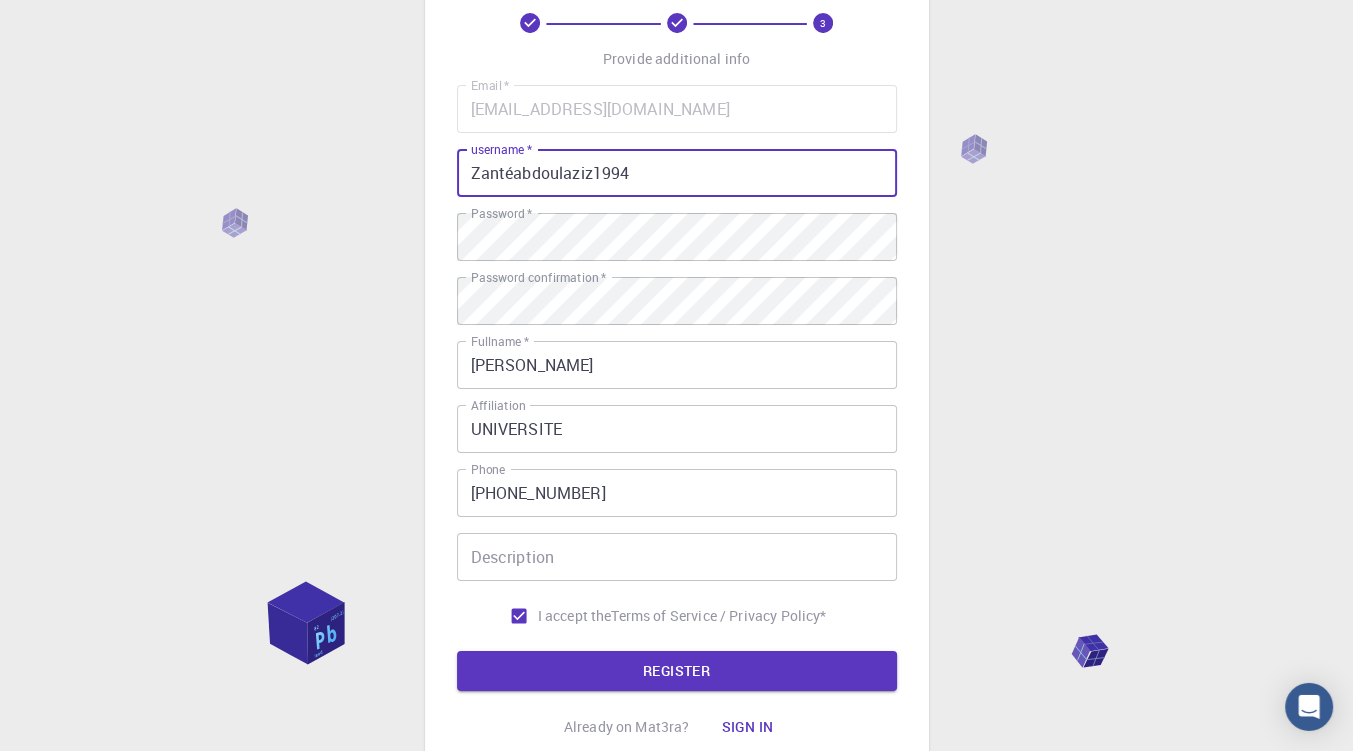 click on "3 Provide additional info Email   * zizo.zant@gmail.com Email   * username   * Zantéabdoulaziz1994 username   * Password   * Password   * Password confirmation   * Password confirmation   * Fullname   * ABDOULAZIZ Fullname   * Affiliation UNIVERSITE Affiliation Phone +22676588716 Phone Description Description I accept the  Terms of Service / Privacy Policy  * REGISTER Already on Mat3ra? Sign in ©  2025   Exabyte Inc.   All rights reserved. Platform version  2025.7.24 . Documentation Video Tutorials Terms of service Privacy statement" at bounding box center [676, 402] 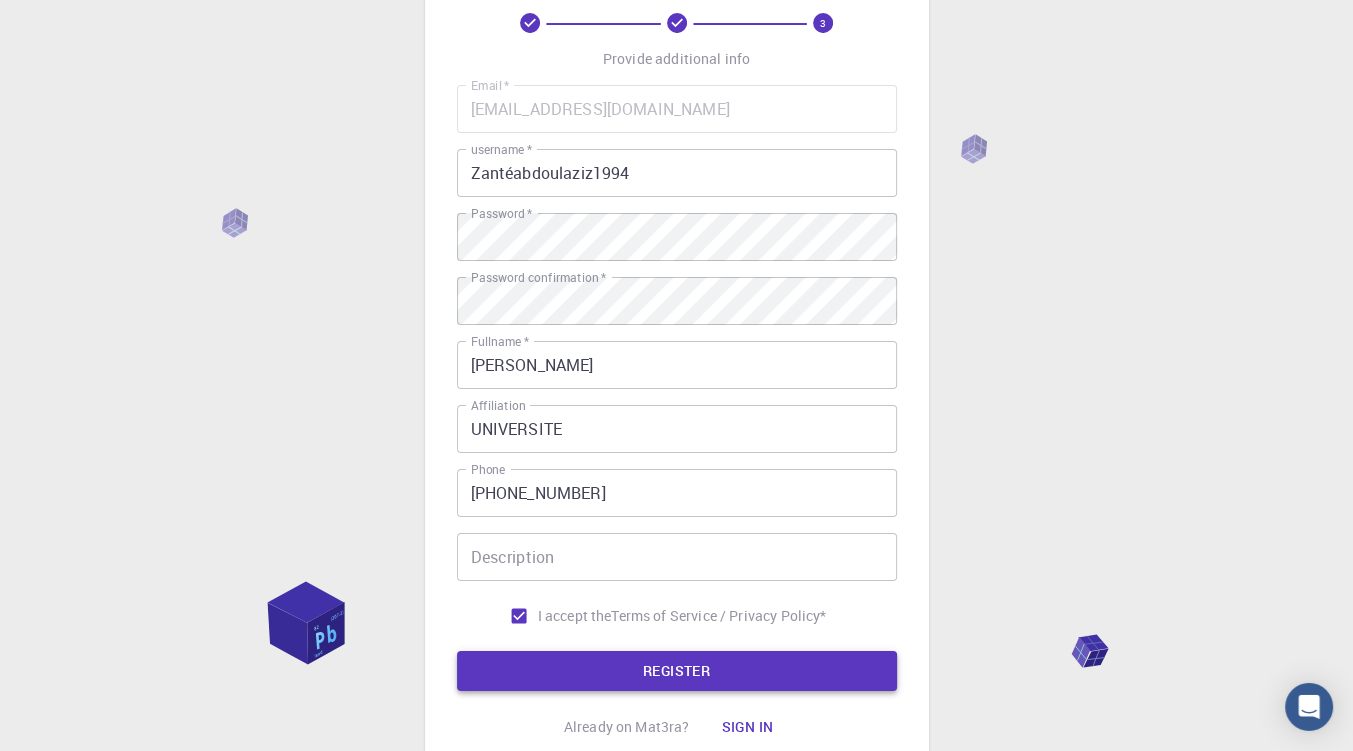 click on "REGISTER" at bounding box center (677, 671) 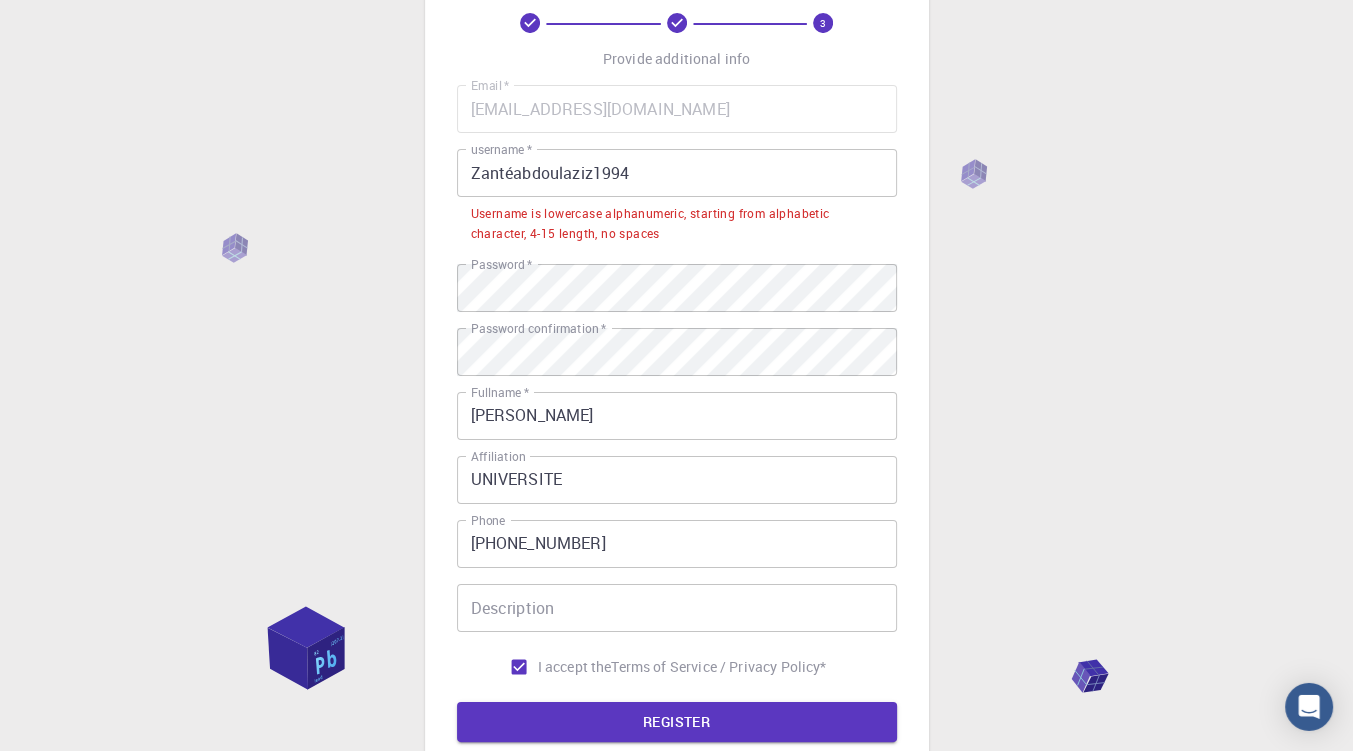 click on "Zantéabdoulaziz1994" at bounding box center [677, 173] 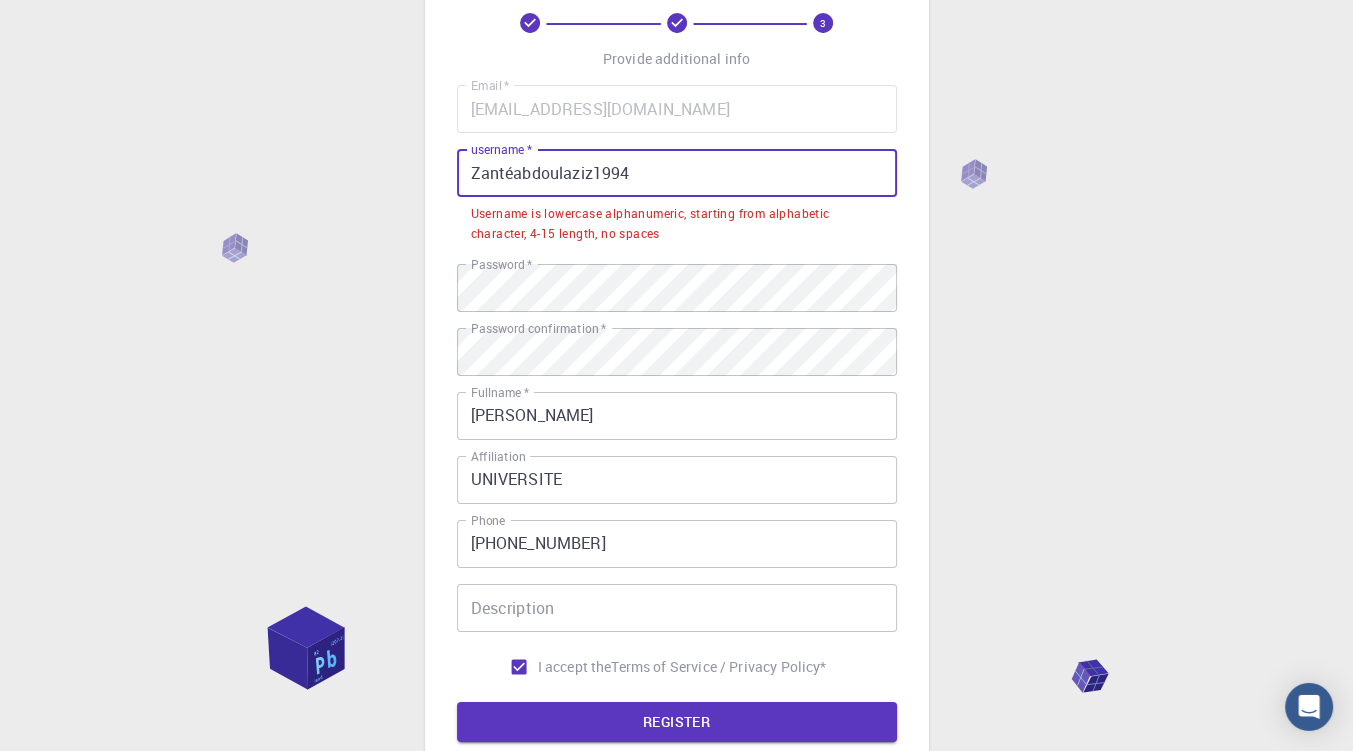 click on "Zantéabdoulaziz1994" at bounding box center (677, 173) 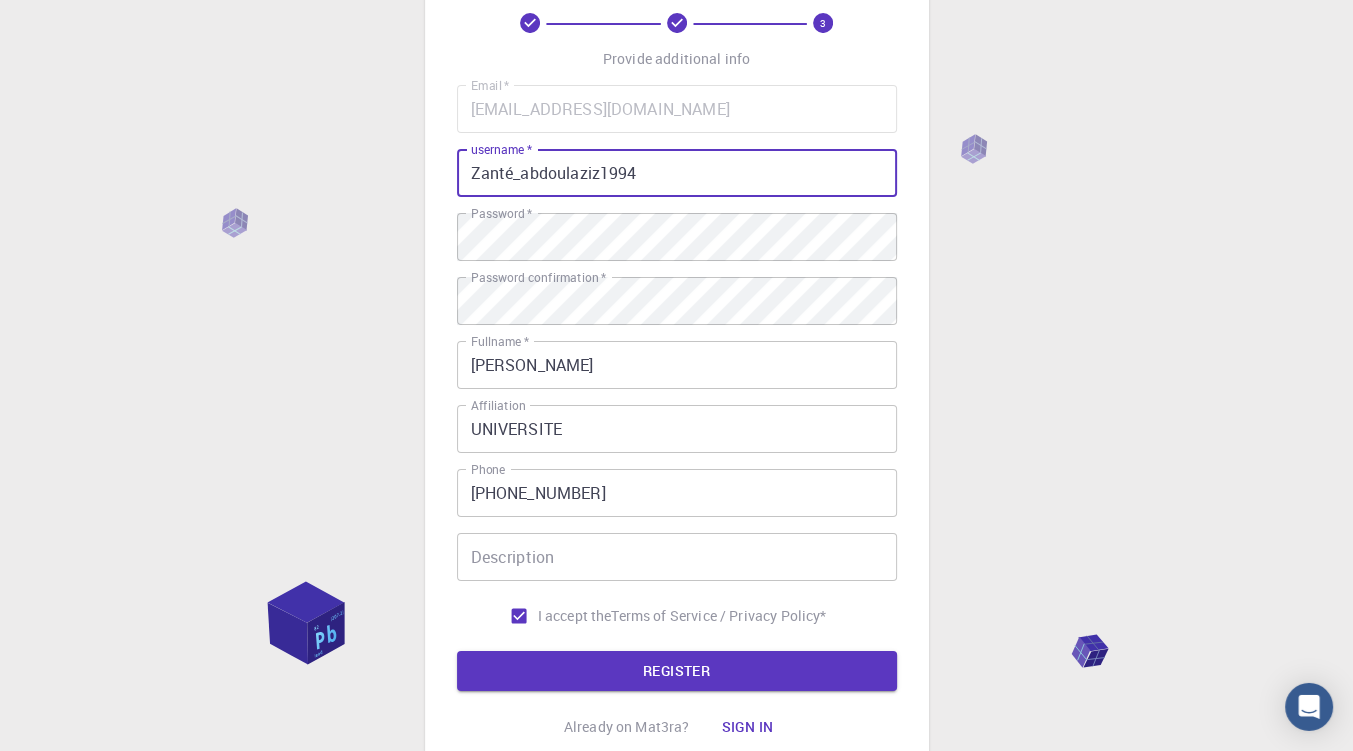 click on "Zanté_abdoulaziz1994" at bounding box center (677, 173) 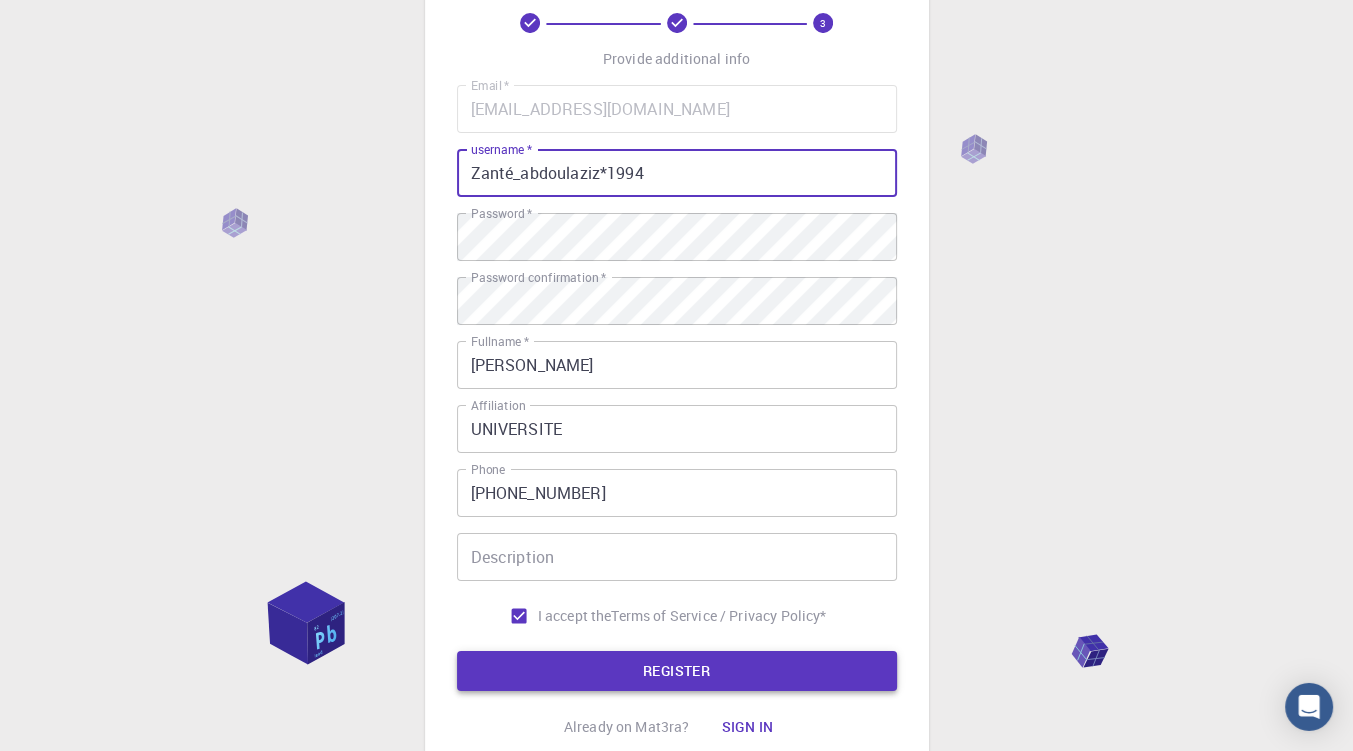 click on "REGISTER" at bounding box center (677, 671) 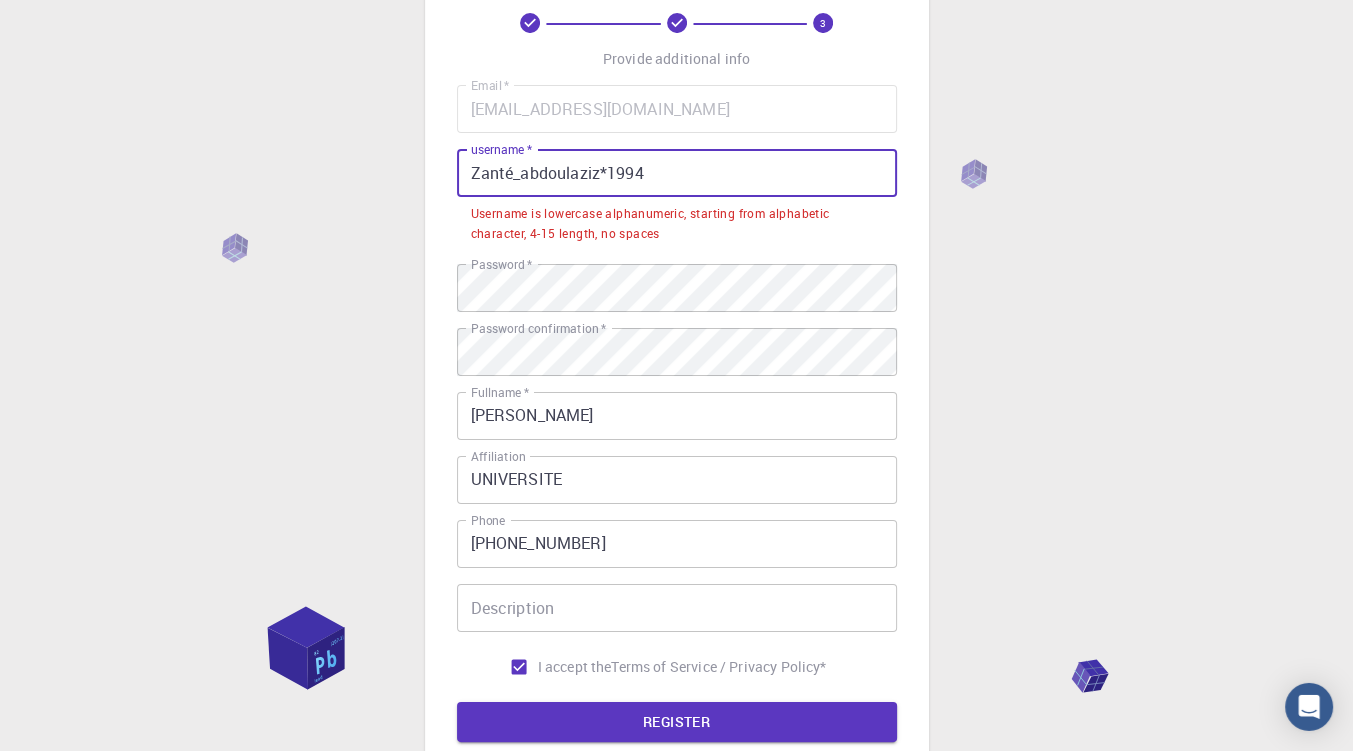 click on "Zanté_abdoulaziz*1994" at bounding box center (677, 173) 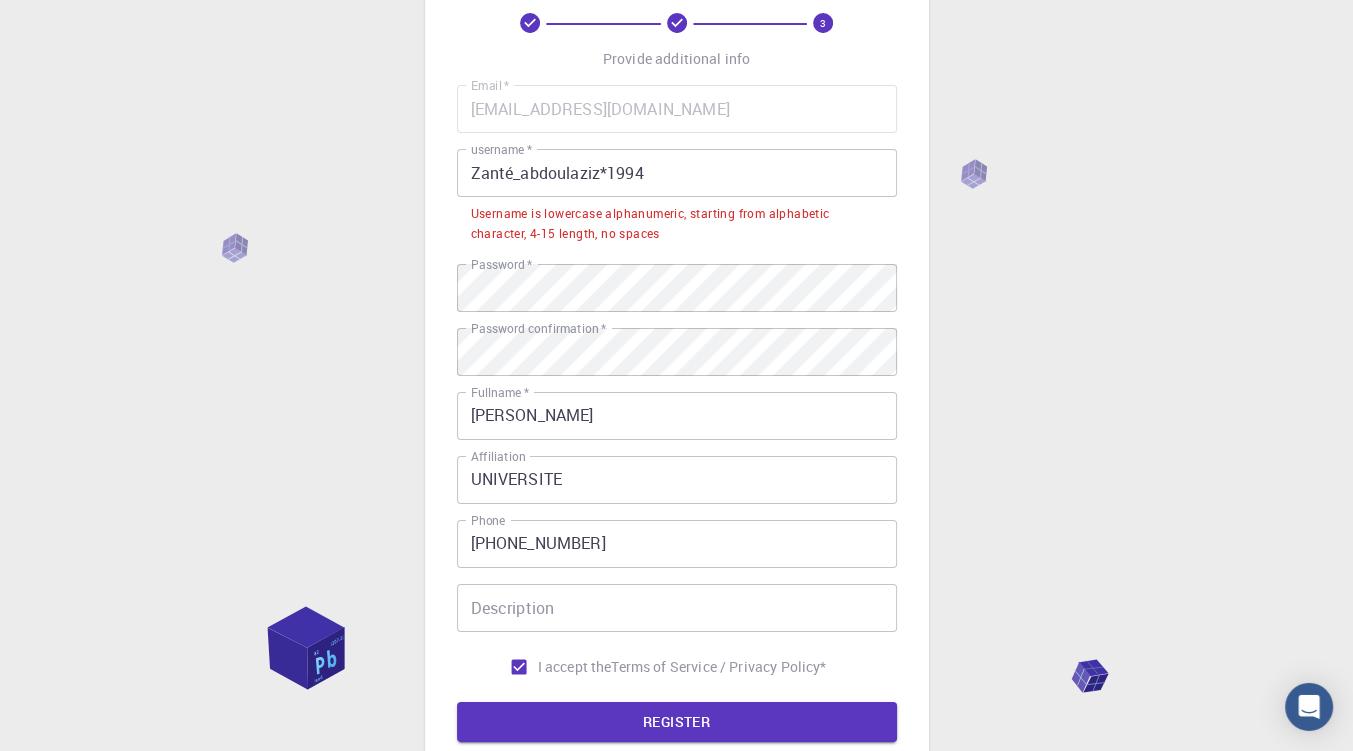 click on "Email   * zizo.zant@gmail.com Email   * username   * Zanté_abdoulaziz*1994 username   * Username is lowercase alphanumeric, starting from alphabetic character, 4-15 length, no spaces Password   * Password   * Password confirmation   * Password confirmation   * Fullname   * ABDOULAZIZ Fullname   * Affiliation UNIVERSITE Affiliation Phone +22676588716 Phone Description Description I accept the  Terms of Service / Privacy Policy  *" at bounding box center (677, 385) 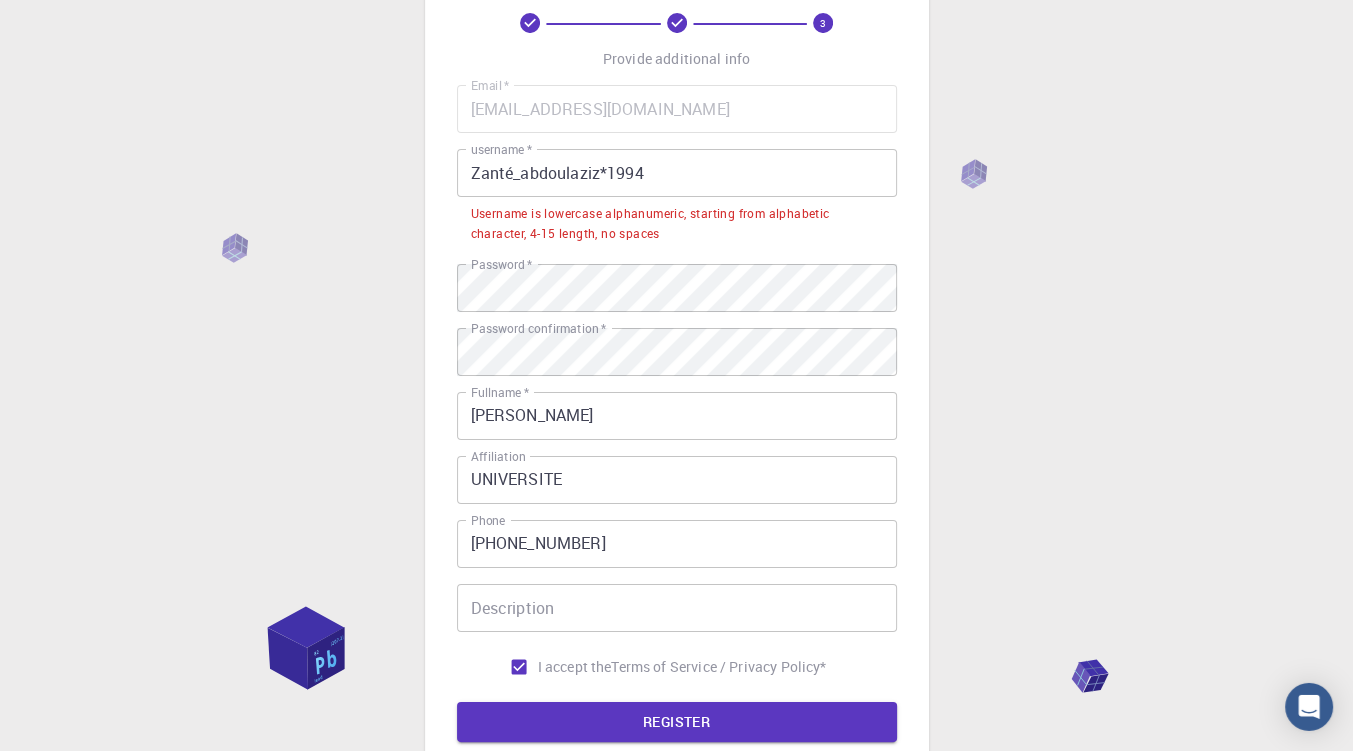 click on "Username is lowercase alphanumeric, starting from alphabetic character, 4-15 length, no spaces" at bounding box center [677, 224] 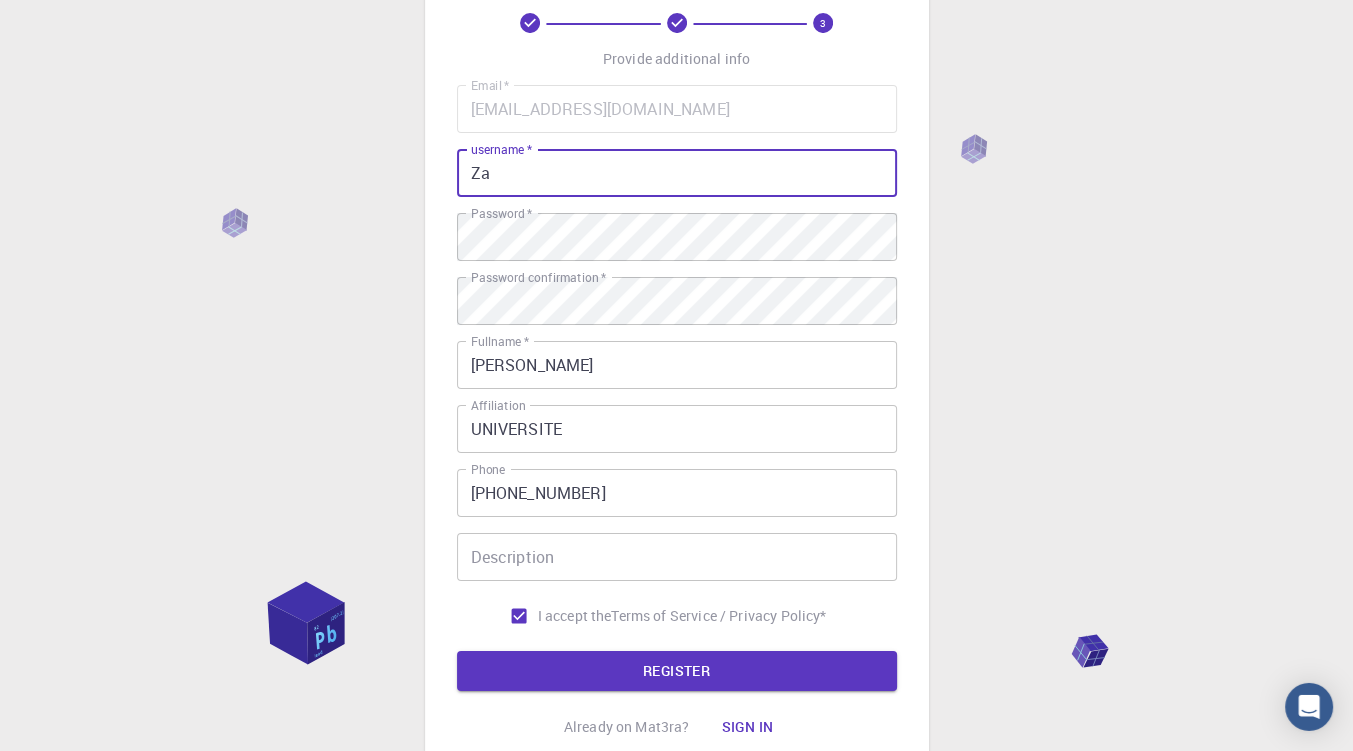 type on "Z" 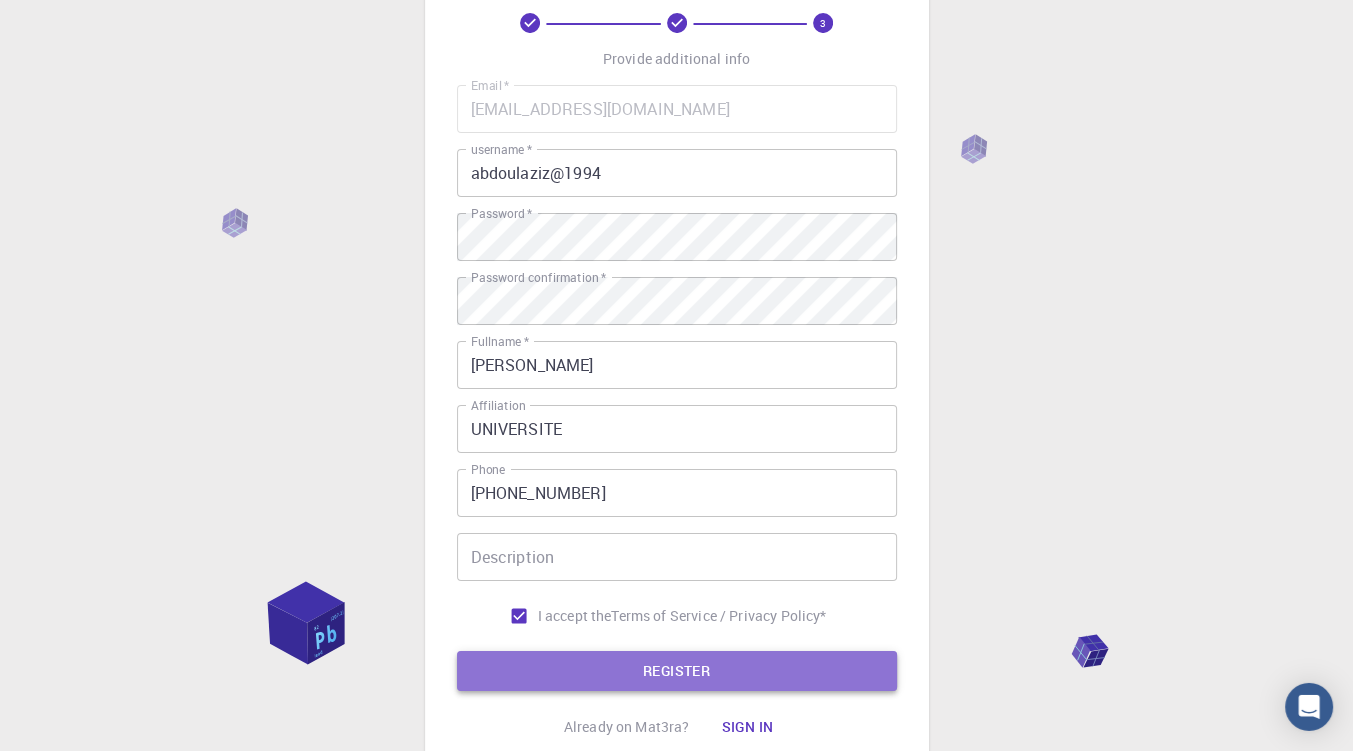 click on "REGISTER" at bounding box center [677, 671] 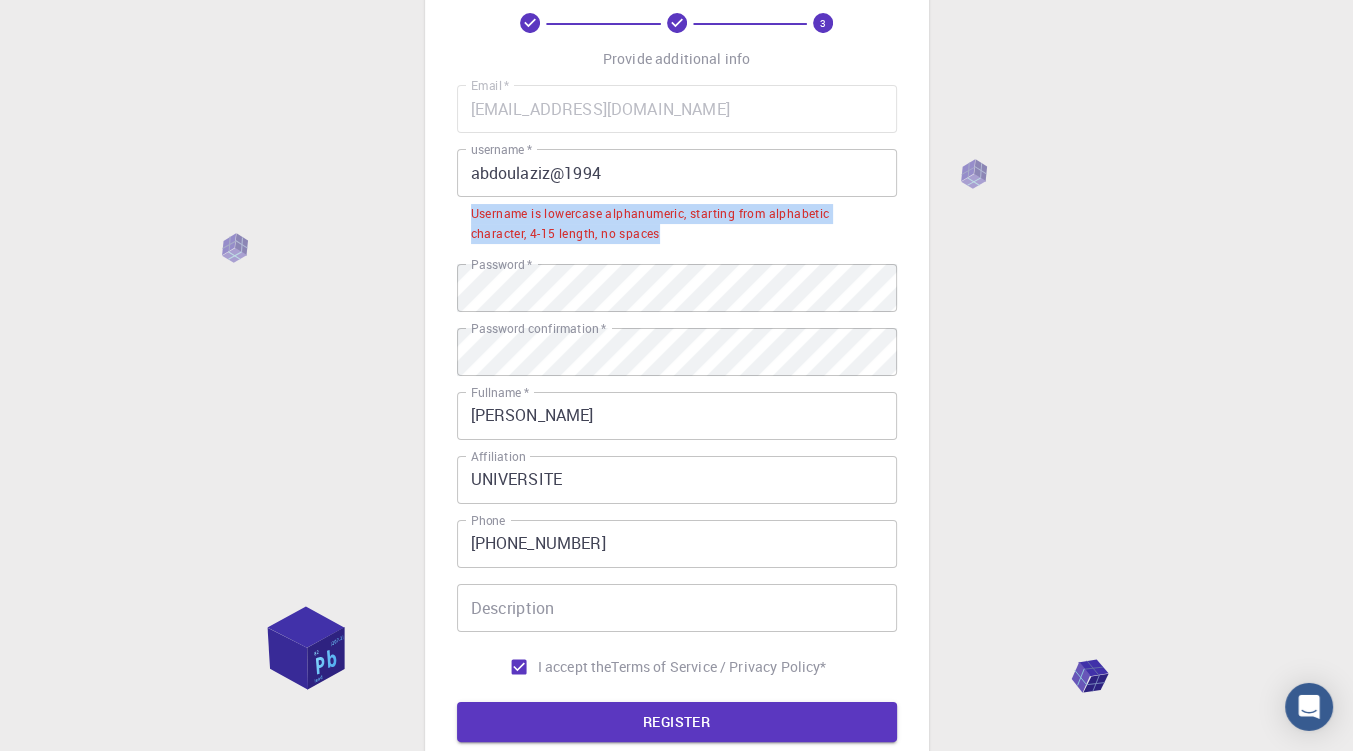 drag, startPoint x: 467, startPoint y: 219, endPoint x: 668, endPoint y: 227, distance: 201.15913 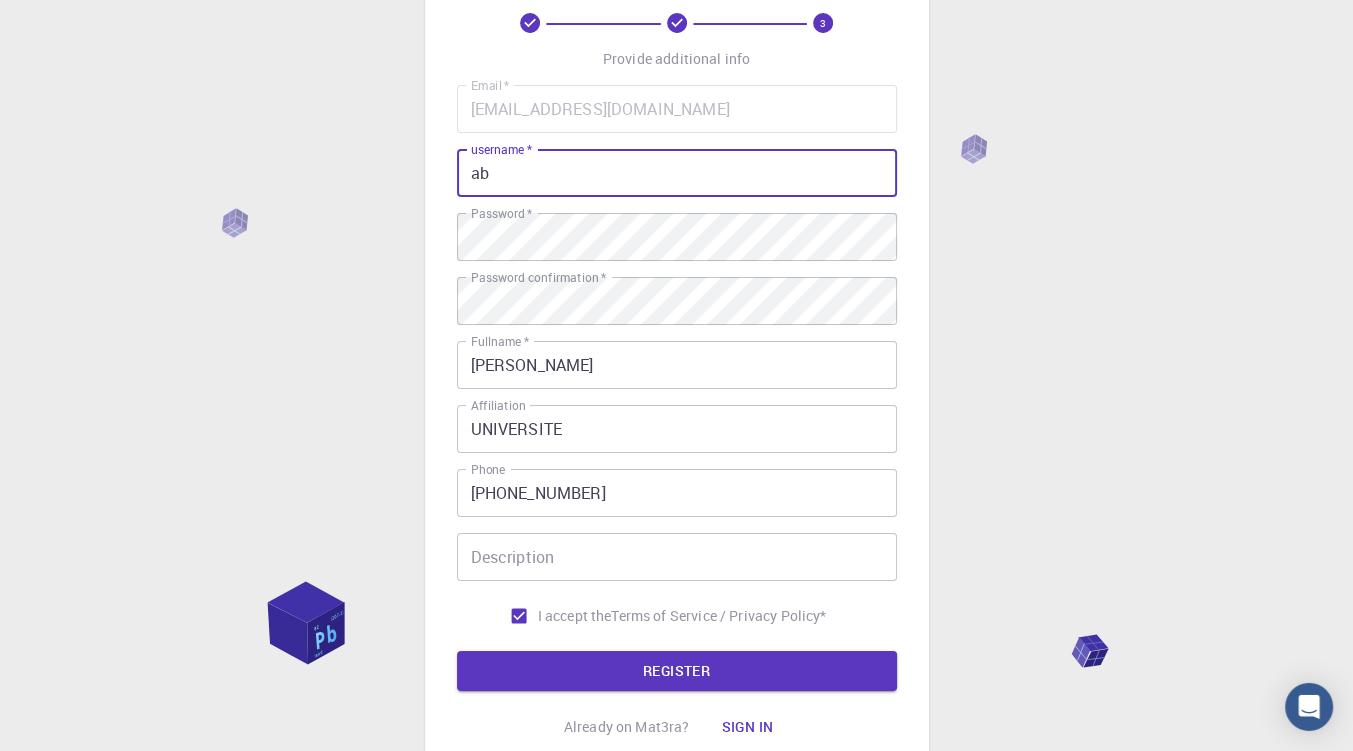 type on "a" 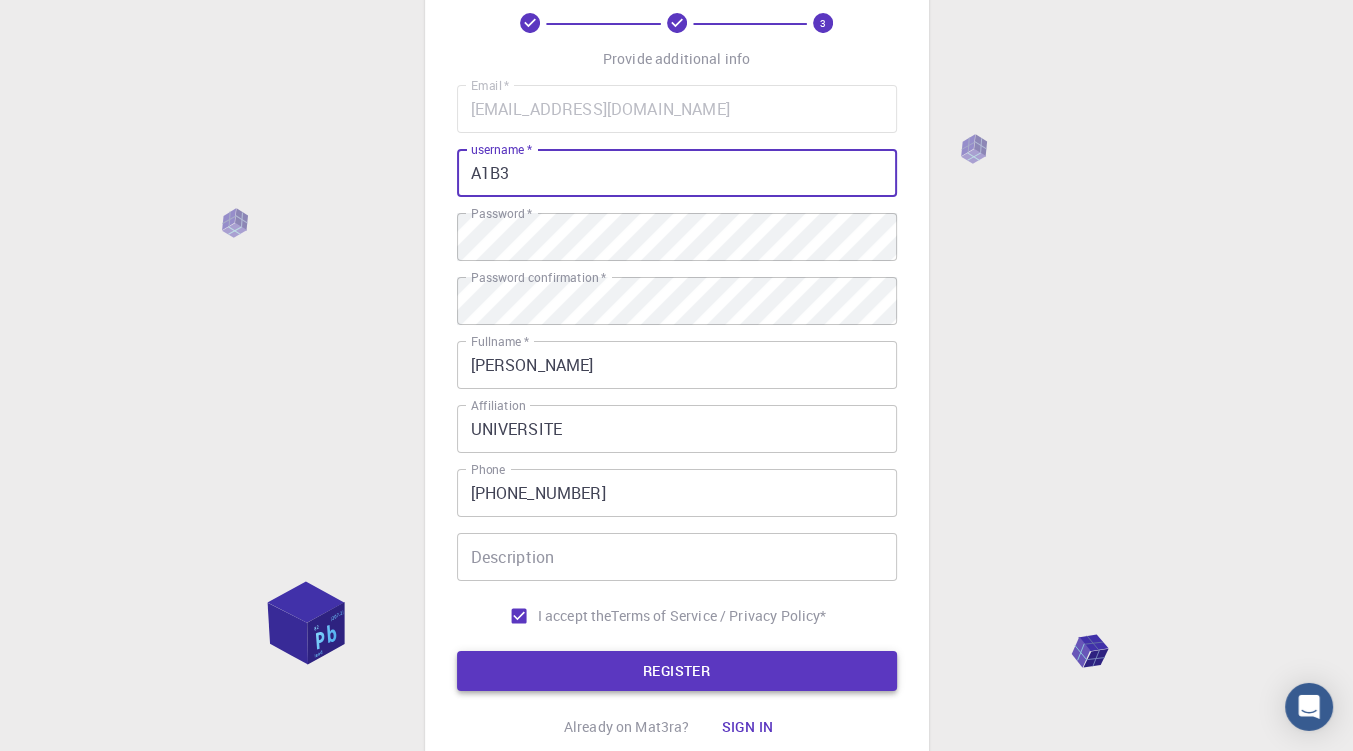 click on "REGISTER" at bounding box center (677, 671) 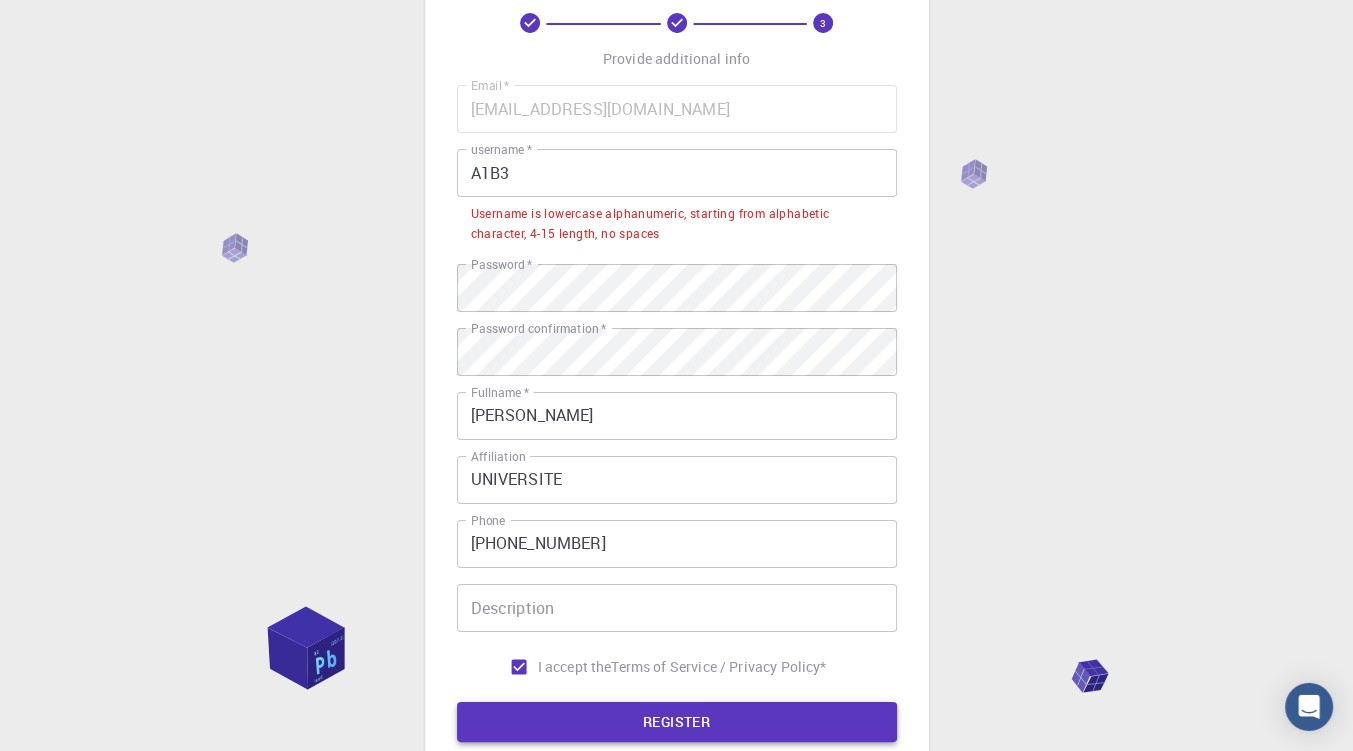 click on "Terms of Service / Privacy Policy  *" at bounding box center (718, 667) 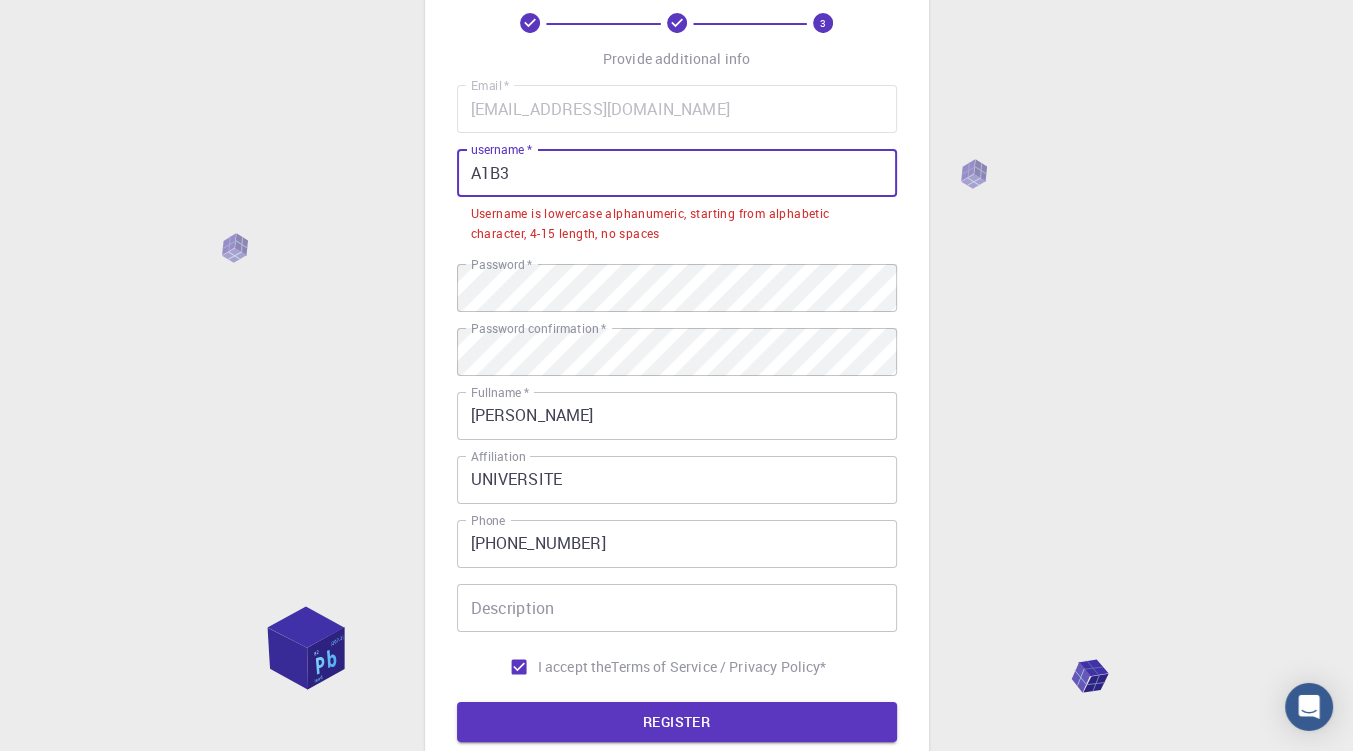 click on "A1B3" at bounding box center (677, 173) 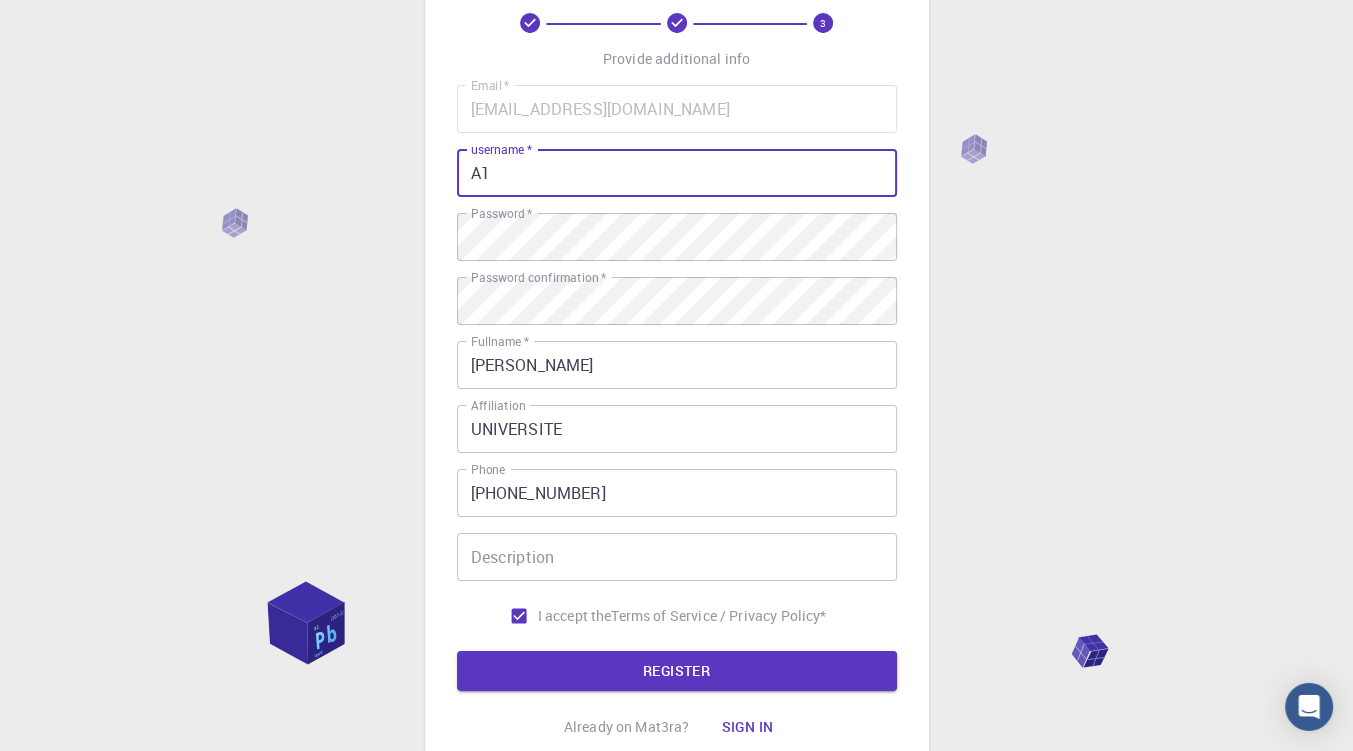 type on "A" 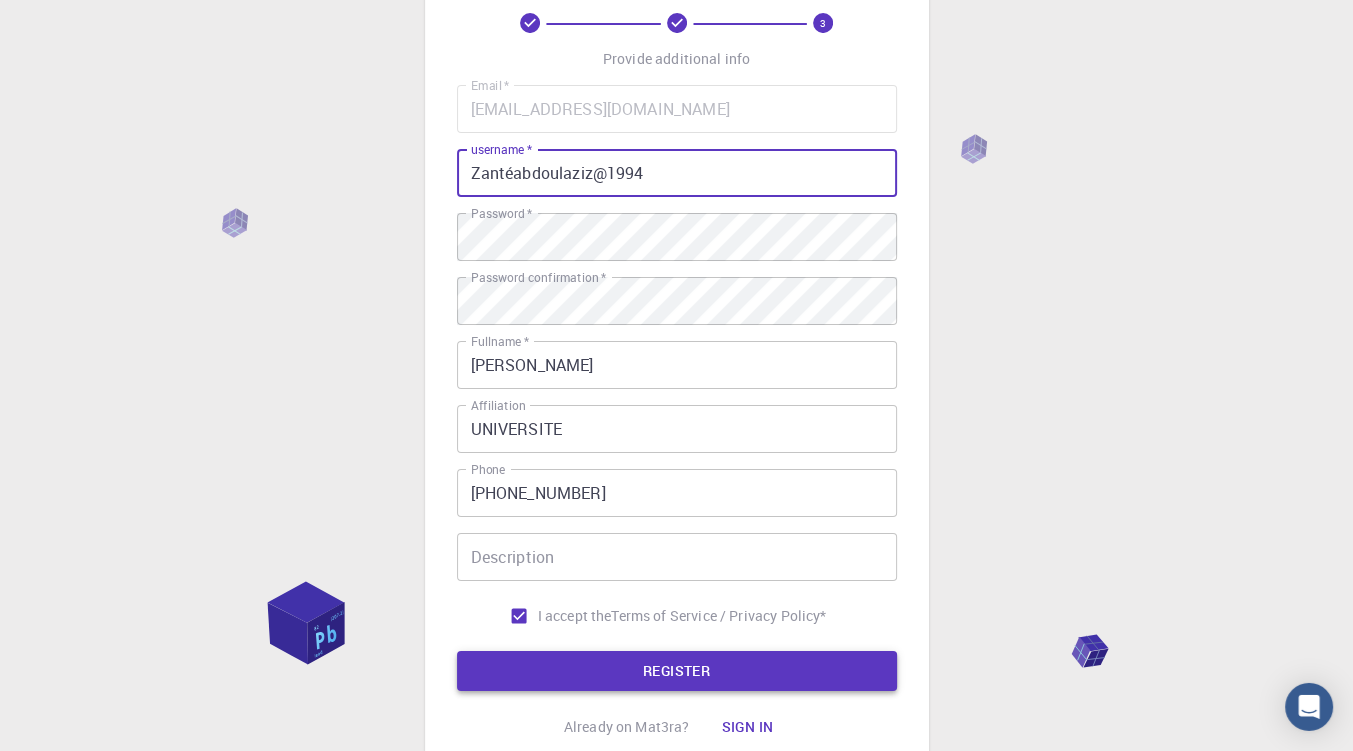type on "Zantéabdoulaziz@1994" 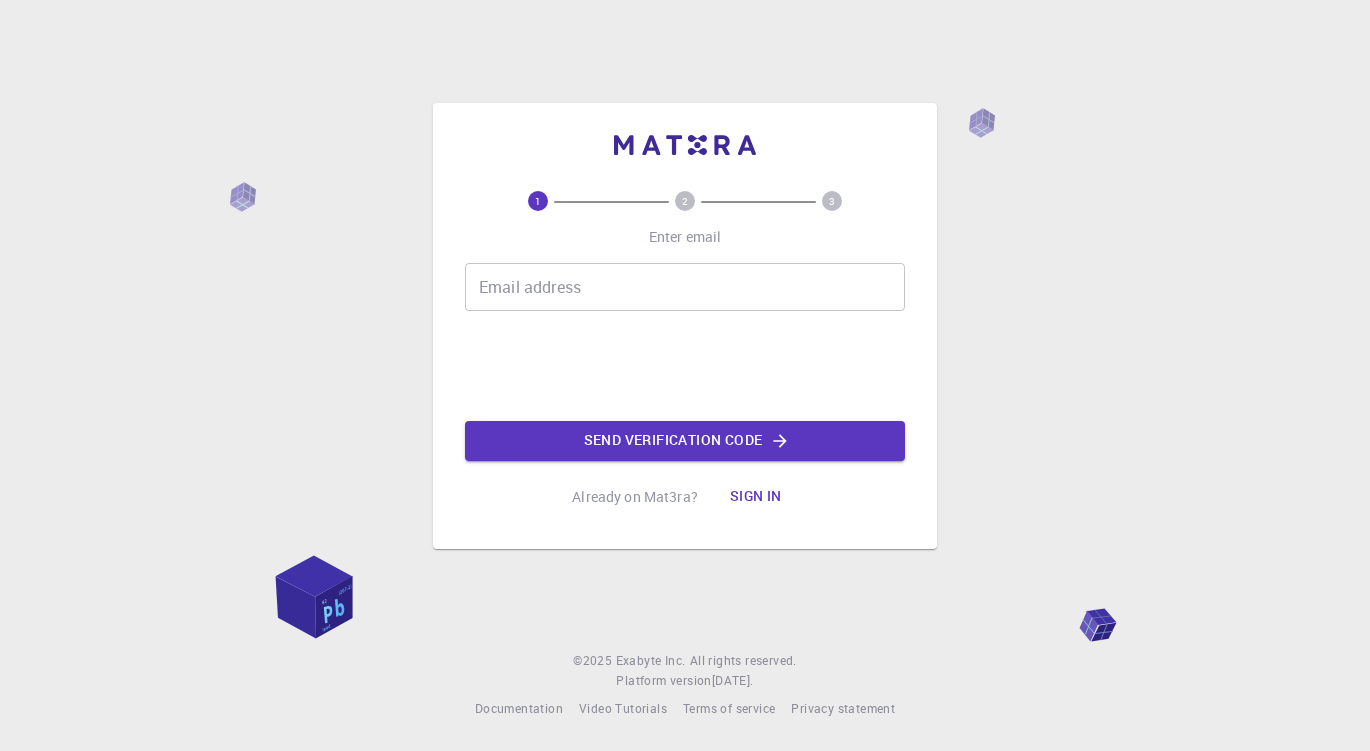 scroll, scrollTop: 0, scrollLeft: 0, axis: both 